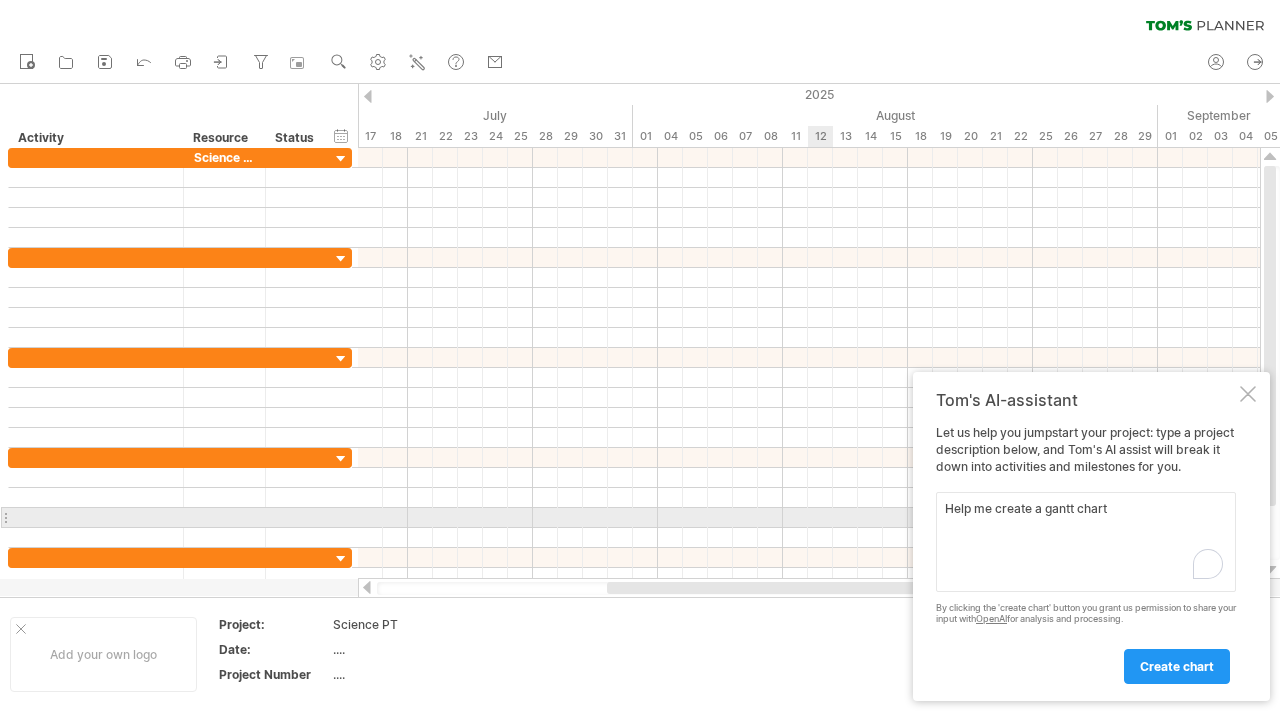 scroll, scrollTop: 0, scrollLeft: 0, axis: both 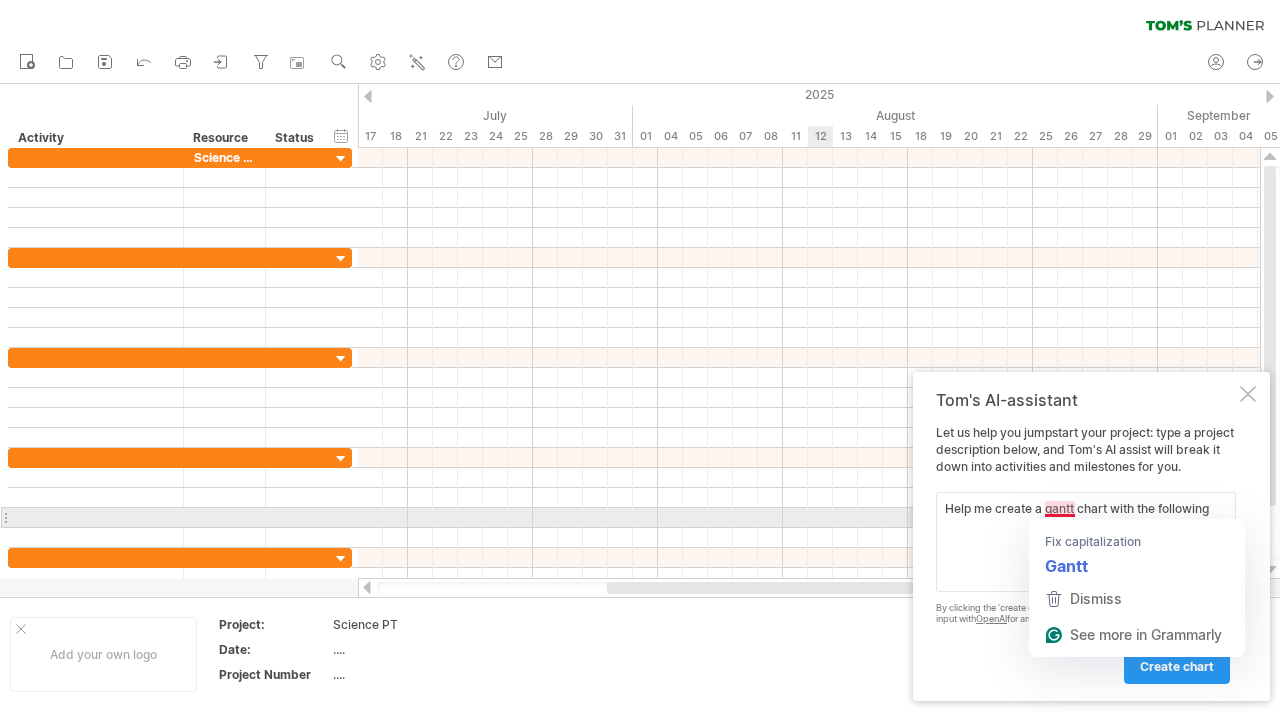click on "Help me create a gantt chart with the following" at bounding box center (1086, 542) 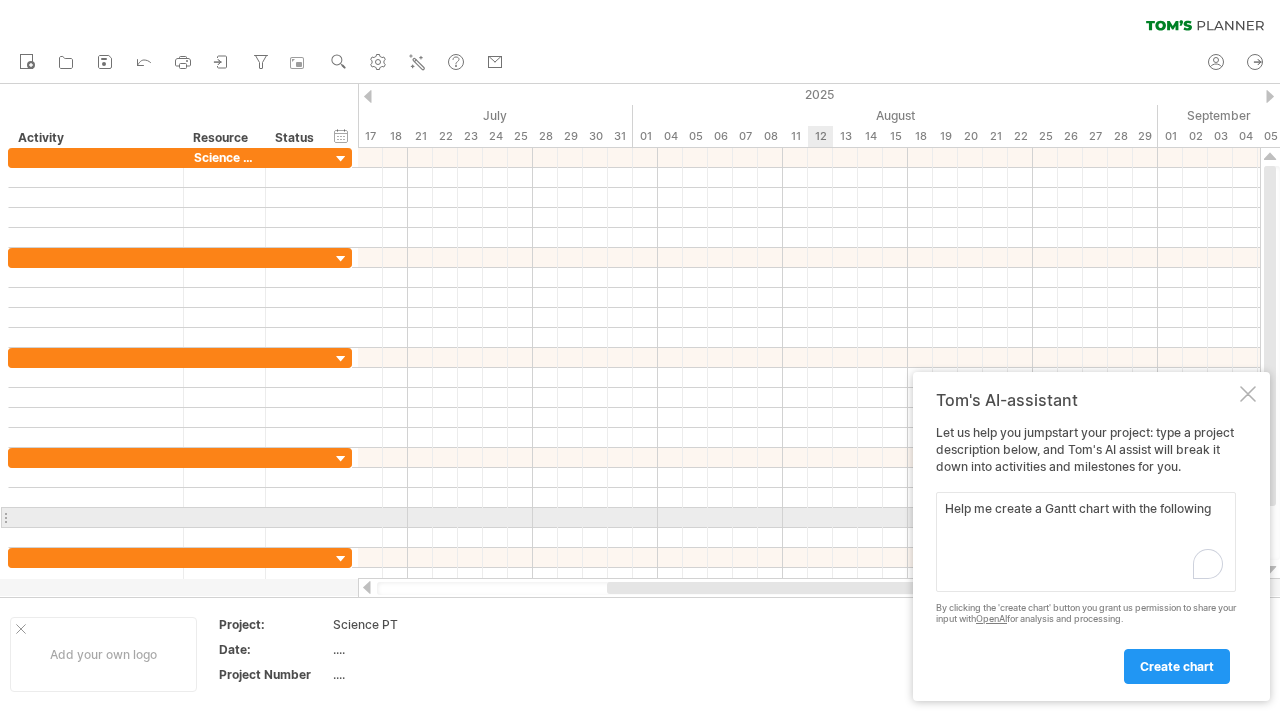 click on "Help me create a Gantt chart with the following" at bounding box center (1086, 542) 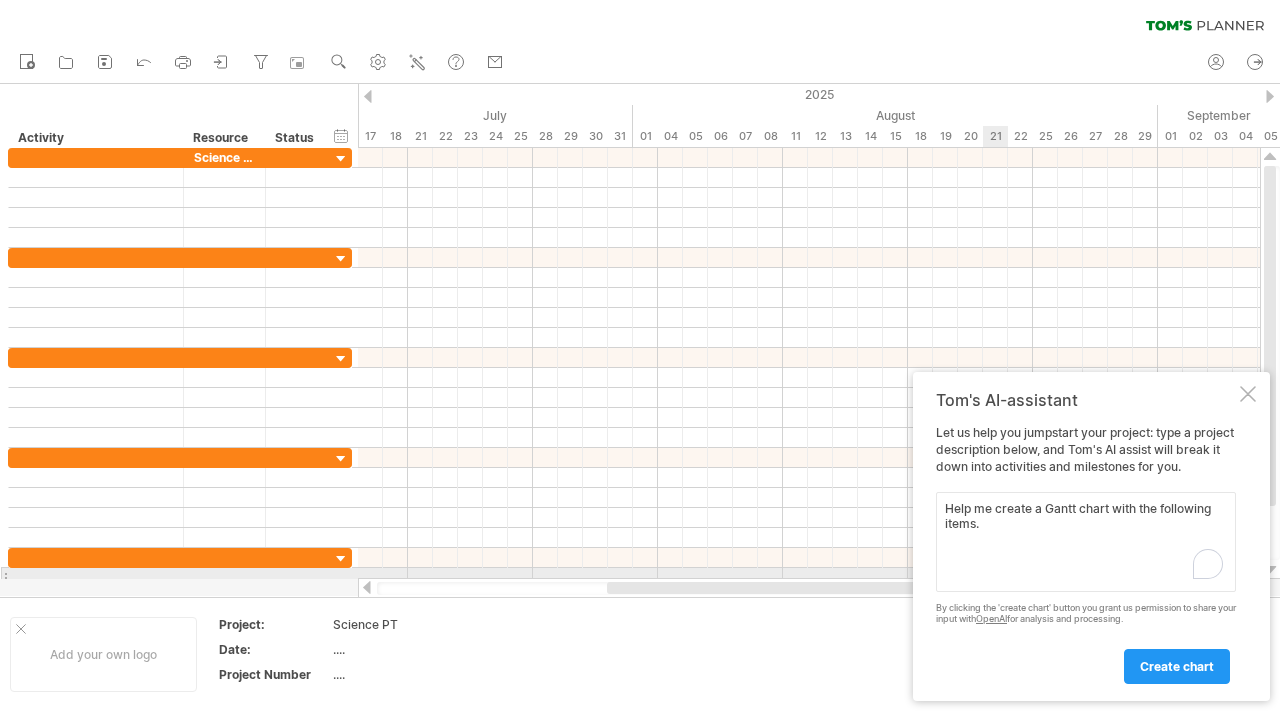 paste on "Task: "Researching on animal", Start Date: "[DATE]/[DATE]/[YEAR]", Duration: 2 days
Task: "Creating campaign draft", Start Date: "[DATE]/[DATE]/[YEAR]", Duration: 3 days
Task: "Review & Revise", Start Date: "[DATE]/[DATE]/[YEAR]", Duration: 4 days
Task: "Submit PT", Start Date: "[DATE]/[DATE]/[YEAR]", Duration: 1 days" 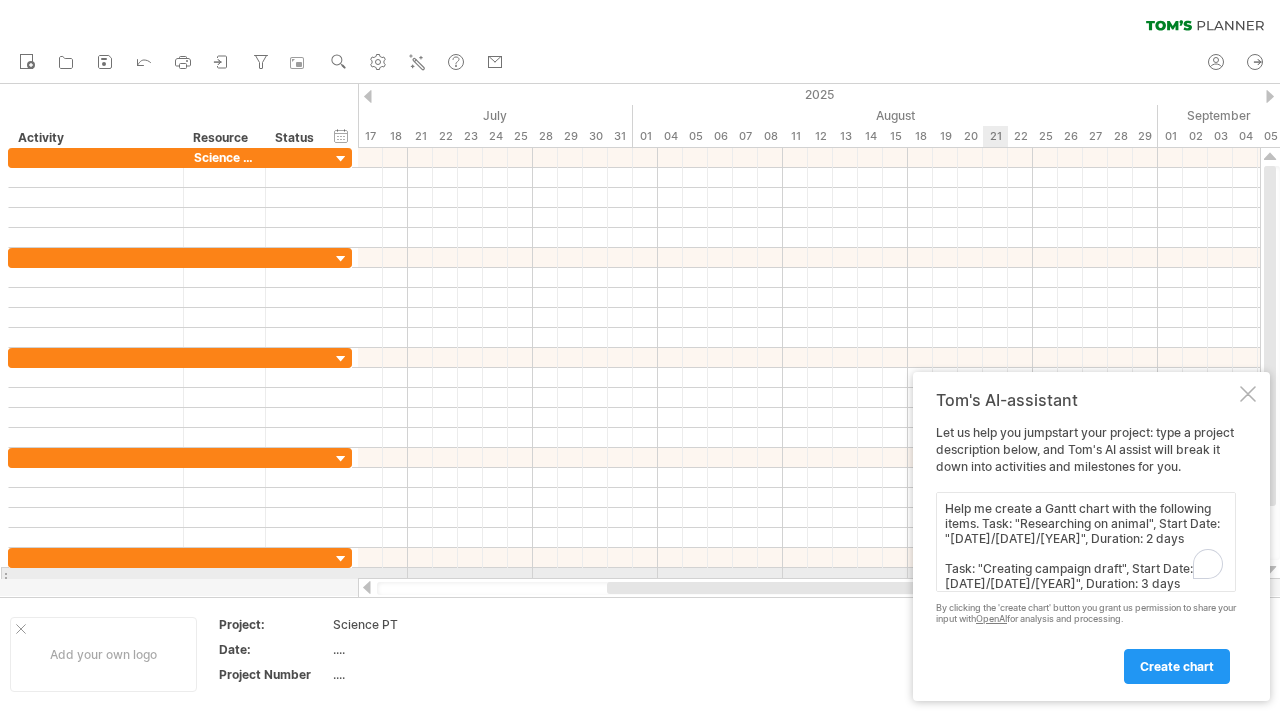 scroll, scrollTop: 113, scrollLeft: 0, axis: vertical 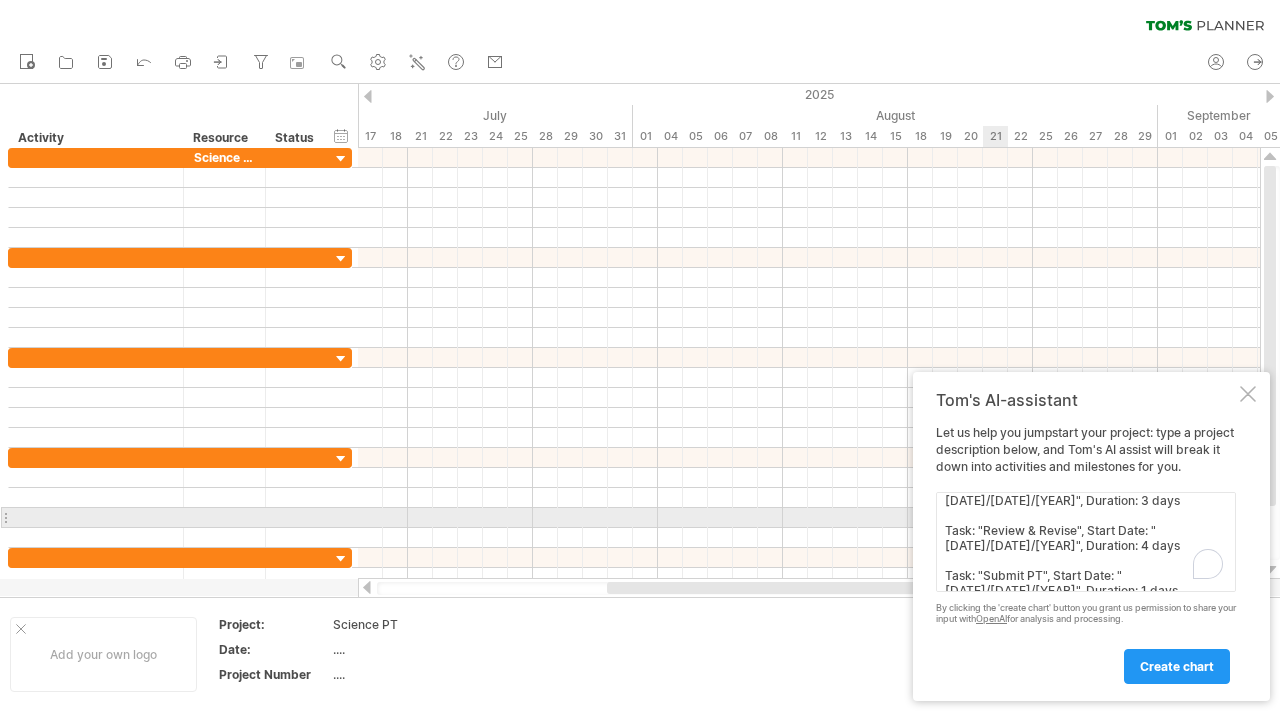 click on "Help me create a Gantt chart with the following items. Task: "Researching on animal", Start Date: "[DATE]/[DATE]/[YEAR]", Duration: 2 days
Task: "Creating campaign draft", Start Date: "[DATE]/[DATE]/[YEAR]", Duration: 3 days
Task: "Review & Revise", Start Date: "[DATE]/[DATE]/[YEAR]", Duration: 4 days
Task: "Submit PT", Start Date: "[DATE]/[DATE]/[YEAR]", Duration: 1 days" at bounding box center (1086, 542) 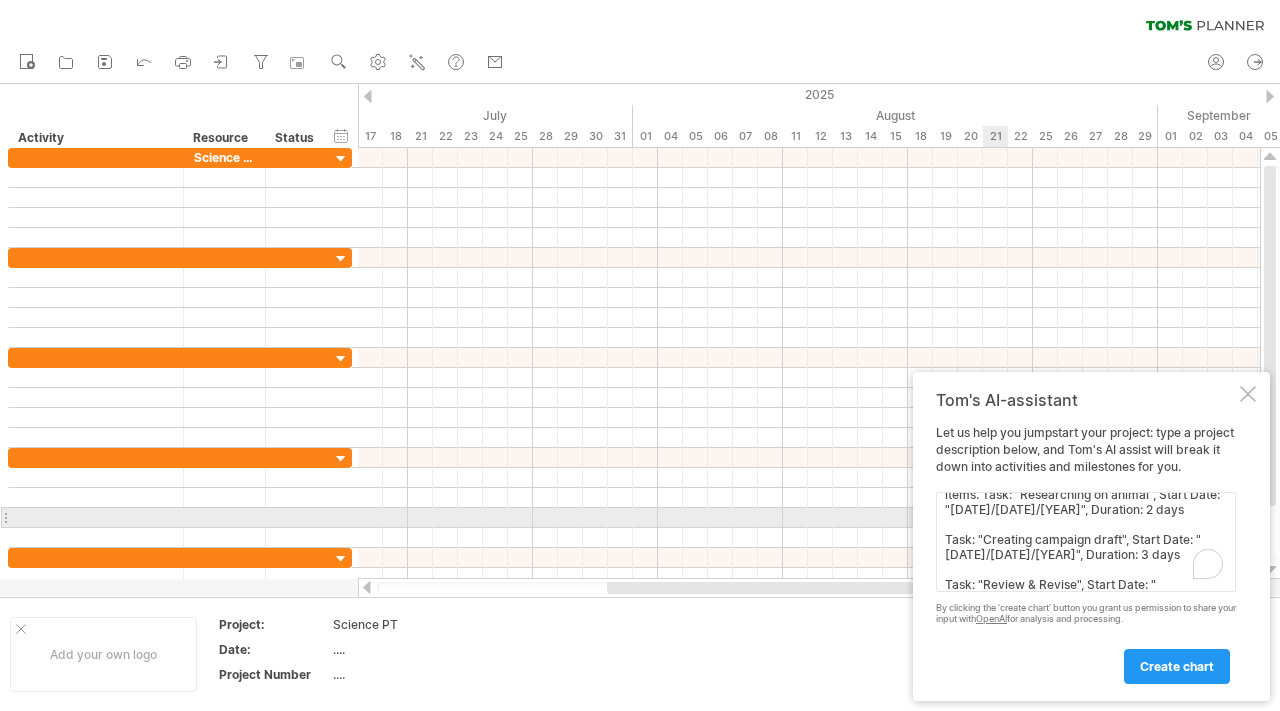 scroll, scrollTop: 20, scrollLeft: 0, axis: vertical 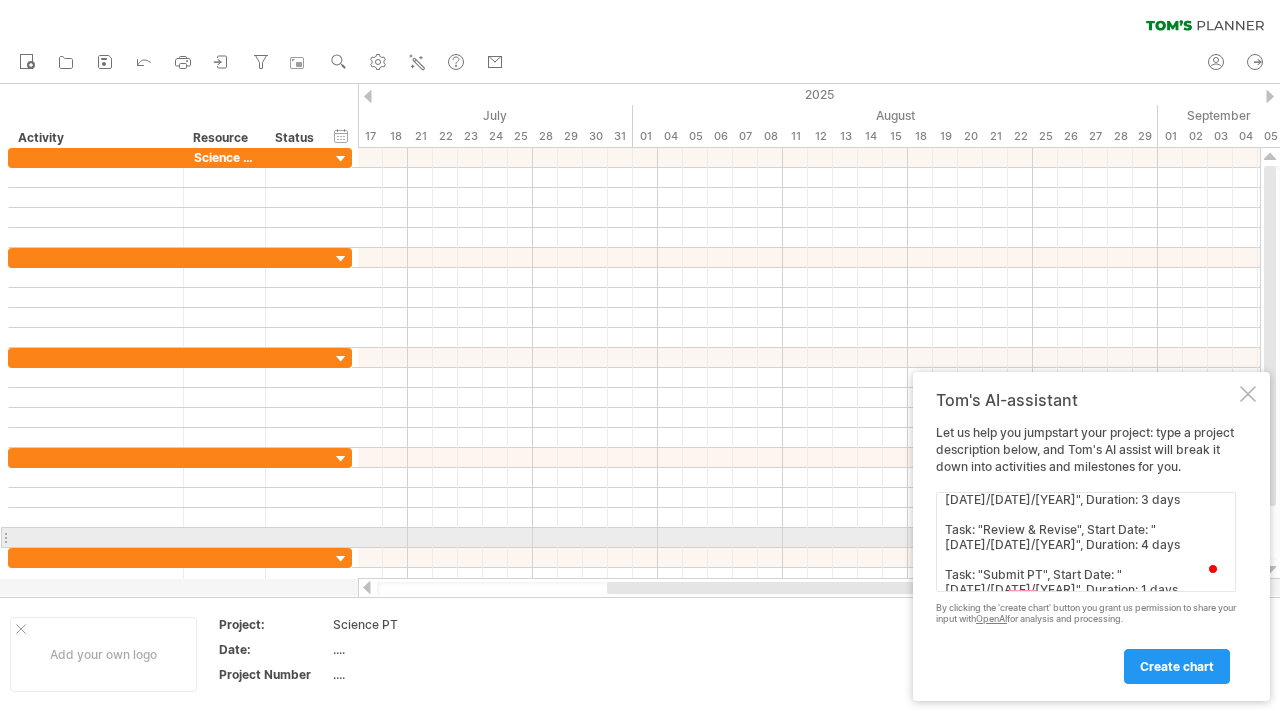 drag, startPoint x: 945, startPoint y: 524, endPoint x: 1095, endPoint y: 544, distance: 151.32745 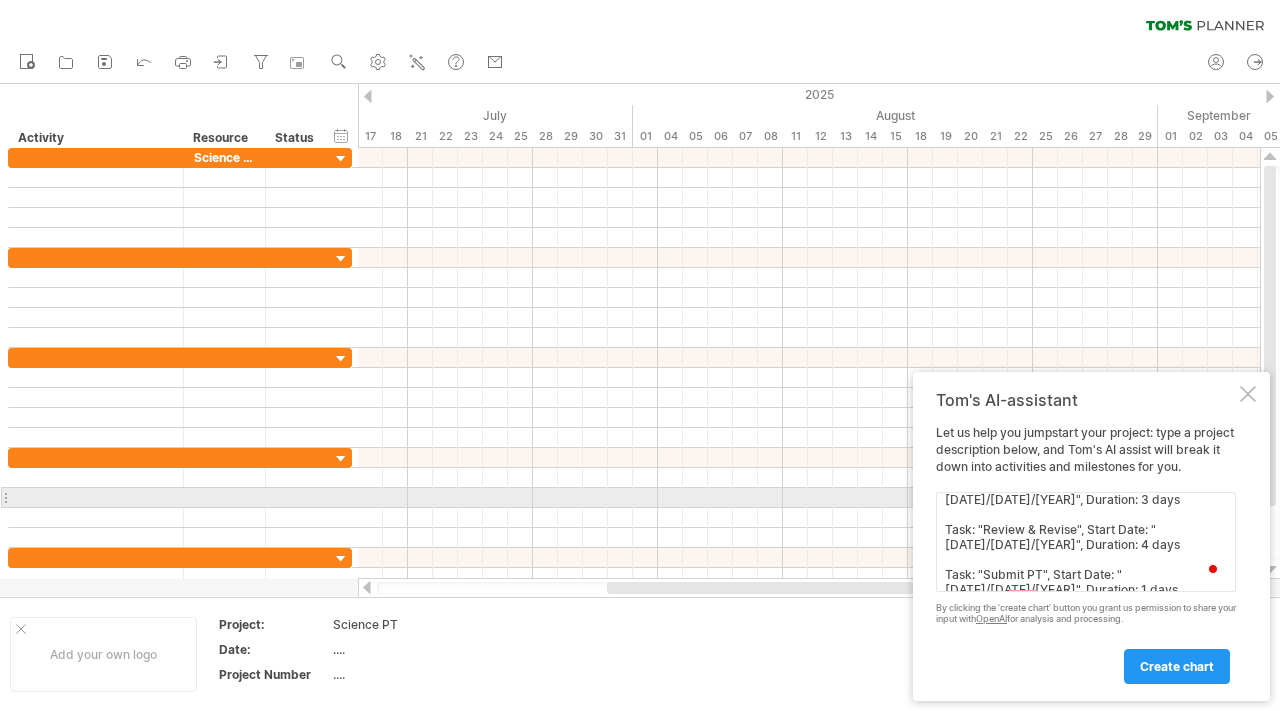click on "Help me create a Gantt chart with the following items. Task: "Researching on animal", Start Date: "[DATE]/[DATE]/[YEAR]", Duration: 2 days
Task: "Creating campaign draft", Start Date: "[DATE]/[DATE]/[YEAR]", Duration: 3 days
Task: "Review & Revise", Start Date: "[DATE]/[DATE]/[YEAR]", Duration: 4 days
Task: "Submit PT", Start Date: "[DATE]/[DATE]/[YEAR]", Duration: 1 days" at bounding box center [1086, 542] 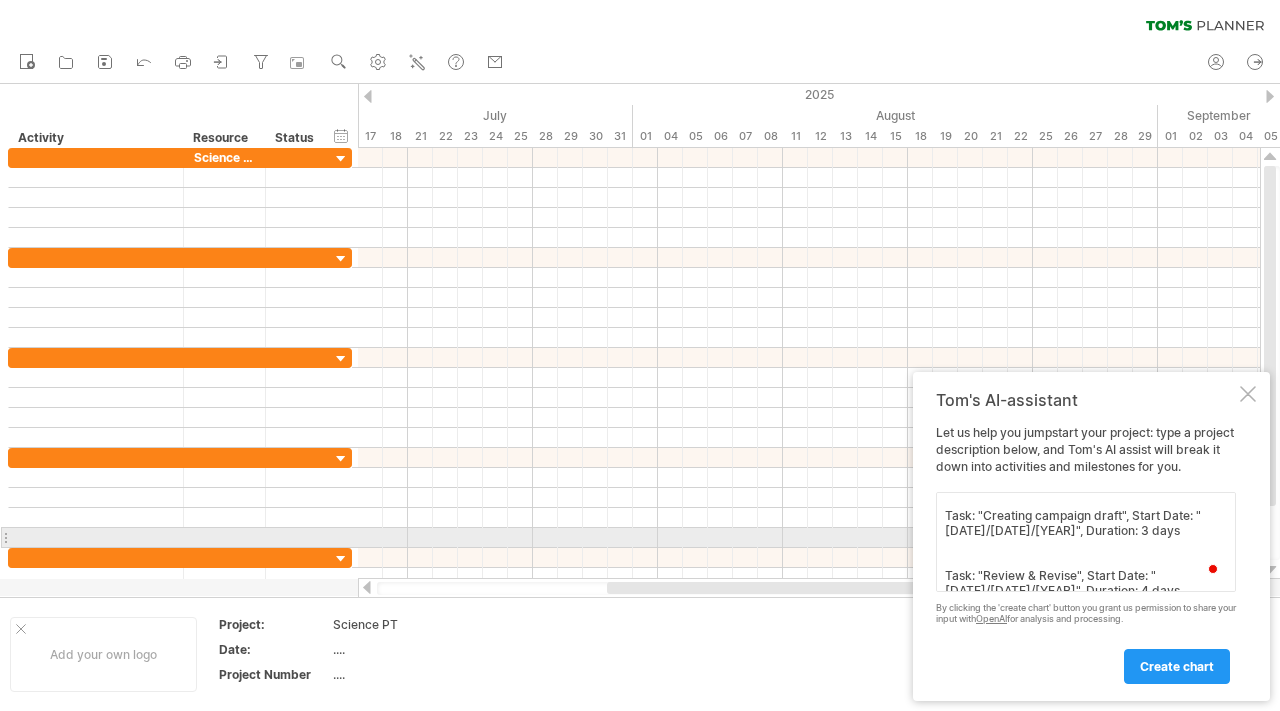 paste on "Task: "Review & Revise", Start Date: "[DATE]/[DATE]/[YEAR]", Duration: 4 days" 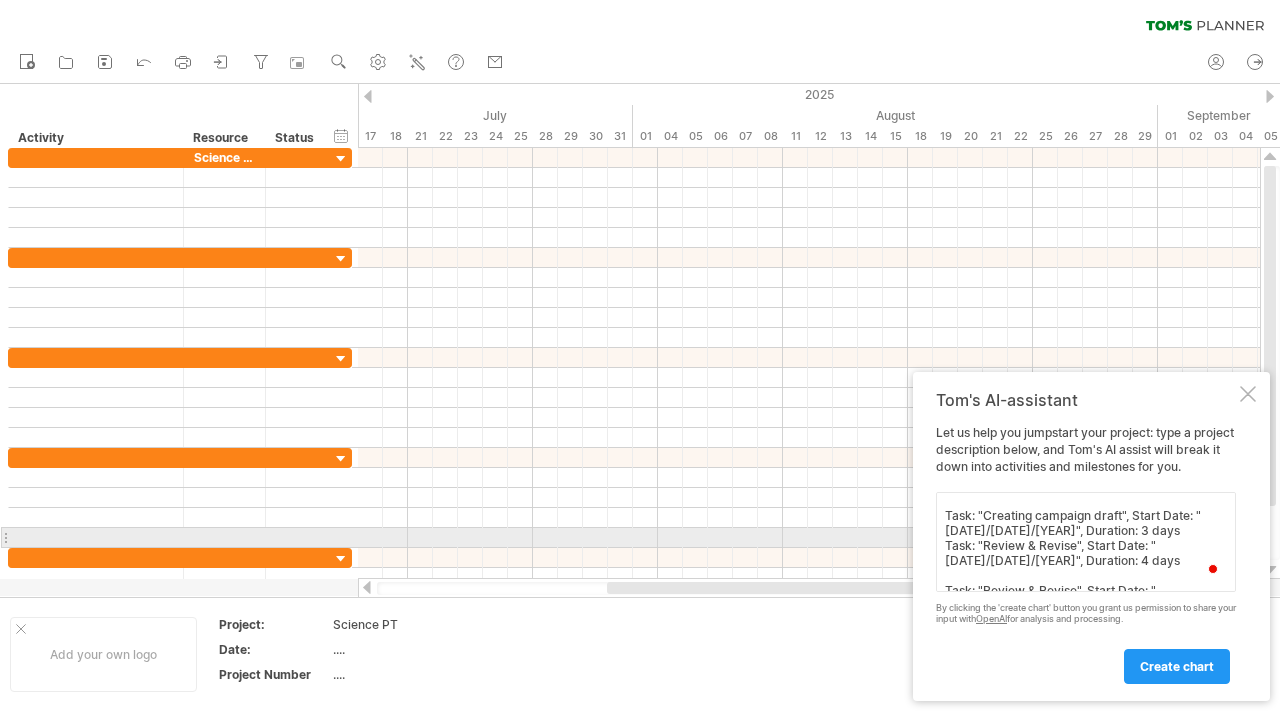 click on "Help me create a Gantt chart with the following items. Task: "Researching on animal", Start Date: "[DATE]/[DATE]/[YEAR]", Duration: 2 days
Task: "Creating campaign draft", Start Date: "[DATE]/[DATE]/[YEAR]", Duration: 3 days
Task: "Review & Revise", Start Date: "[DATE]/[DATE]/[YEAR]", Duration: 4 days
Task: "Review & Revise", Start Date: "[DATE]/[DATE]/[YEAR]", Duration: 4 days
Task: "Submit PT", Start Date: "[DATE]/[DATE]/[YEAR]", Duration: 1 days" at bounding box center [1086, 542] 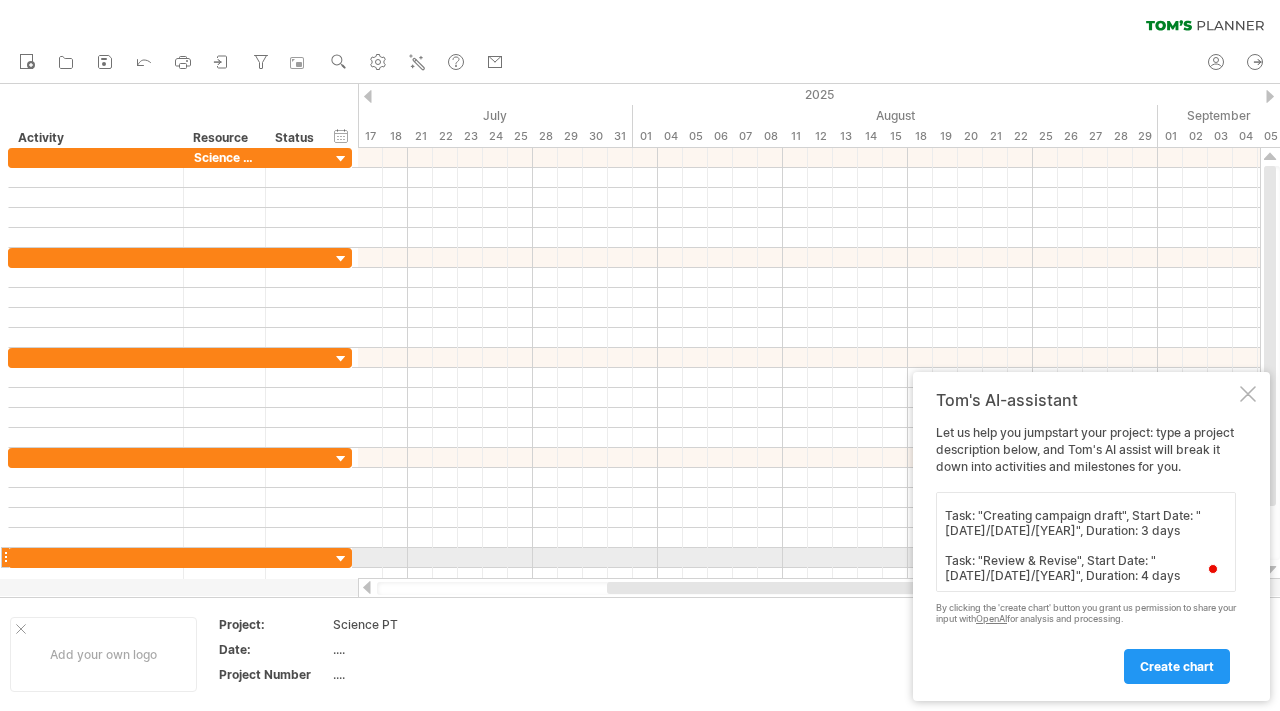 drag, startPoint x: 985, startPoint y: 555, endPoint x: 1072, endPoint y: 553, distance: 87.02299 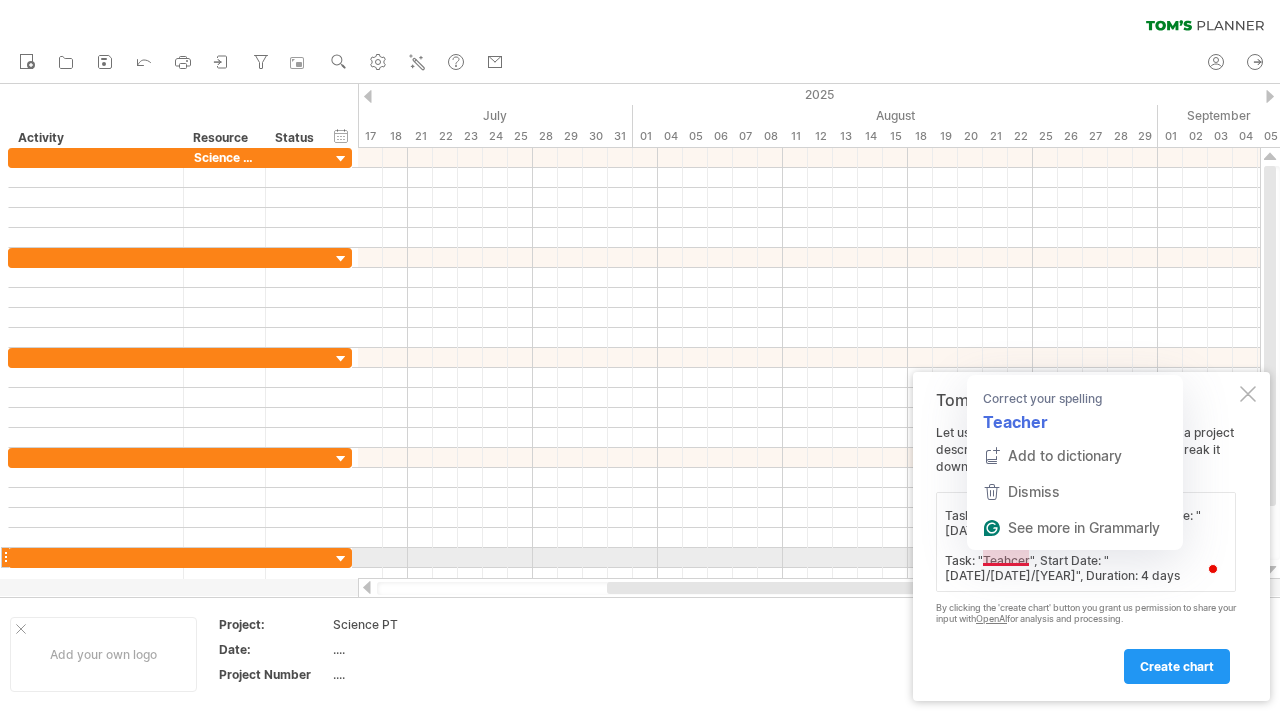click on "Help me create a Gantt chart with the following items. Task: "Researching on animal", Start Date: "[DATE]/[DATE]/[YEAR]", Duration: 2 days
Task: "Creating campaign draft", Start Date: "[DATE]/[DATE]/[YEAR]", Duration: 3 days
Task: "Teahcer", Start Date: "[DATE]/[DATE]/[YEAR]", Duration: 4 days
Task: "Review & Revise", Start Date: "[DATE]/[DATE]/[YEAR]", Duration: 4 days
Task: "Submit PT", Start Date: "[DATE]/[DATE]/[YEAR]", Duration: 1 days" at bounding box center (1086, 542) 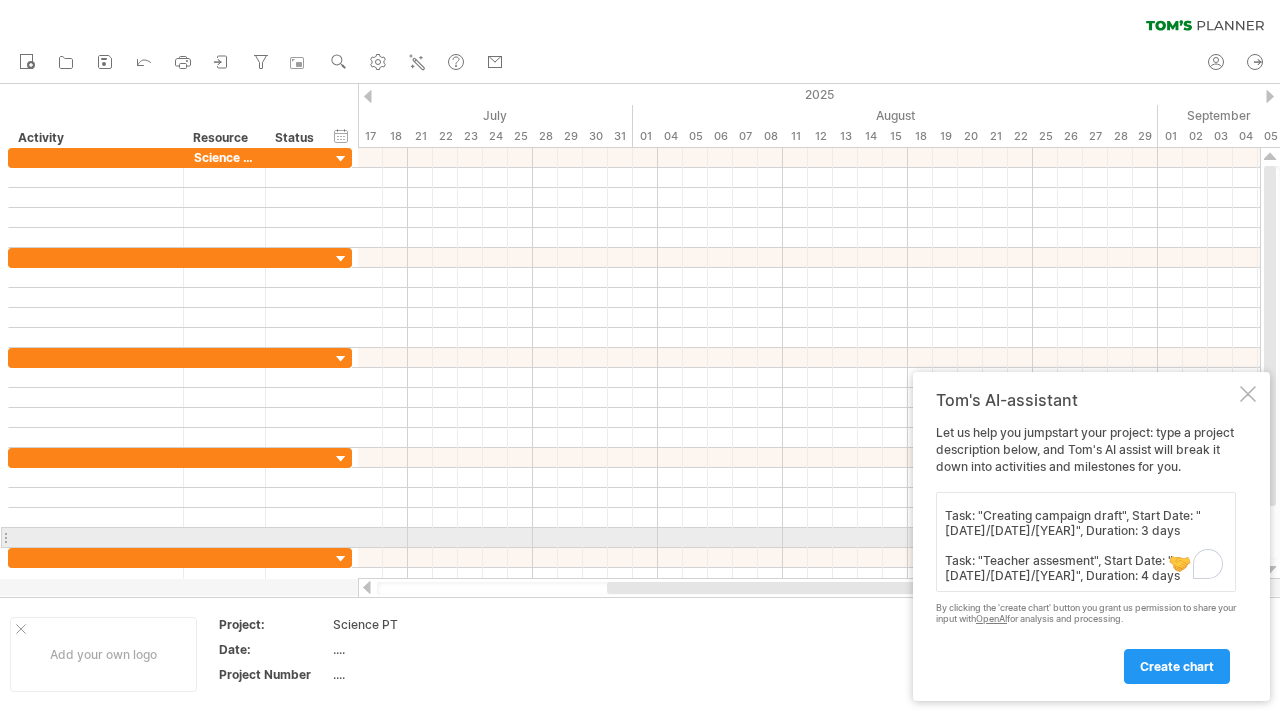 click on "Help me create a Gantt chart with the following items. Task: "Researching on animal", Start Date: "[DATE]/[DATE]/[YEAR]", Duration: 2 days
Task: "Creating campaign draft", Start Date: "[DATE]/[DATE]/[YEAR]", Duration: 3 days
Task: "Teacher assesment", Start Date: "[DATE]/[DATE]/[YEAR]", Duration: 4 days
Task: "Review & Revise", Start Date: "[DATE]/[DATE]/[YEAR]", Duration: 4 days
Task: "Submit PT", Start Date: "[DATE]/[DATE]/[YEAR]", Duration: 1 days" at bounding box center [1086, 542] 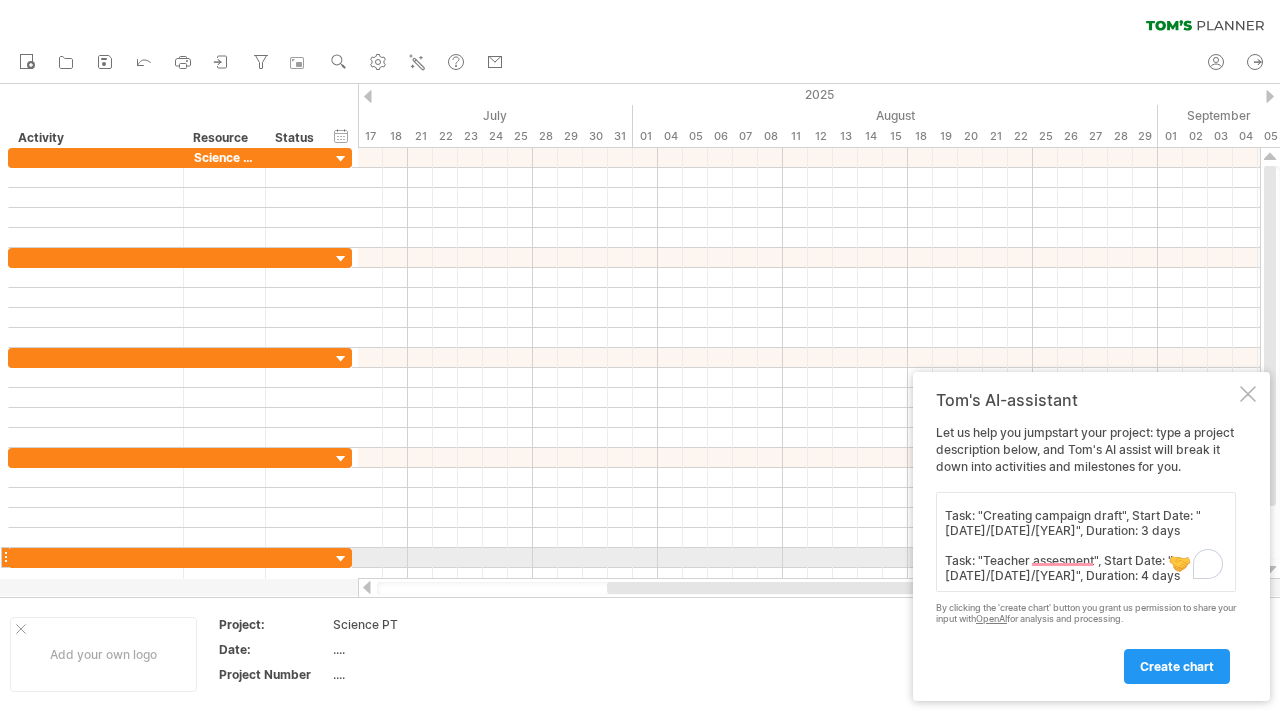 click on "Help me create a Gantt chart with the following items. Task: "Researching on animal", Start Date: "[DATE]/[DATE]/[YEAR]", Duration: 2 days
Task: "Creating campaign draft", Start Date: "[DATE]/[DATE]/[YEAR]", Duration: 3 days
Task: "Teacher assesment", Start Date: "[DATE]/[DATE]/[YEAR]", Duration: 4 days
Task: "Review & Revise", Start Date: "[DATE]/[DATE]/[YEAR]", Duration: 4 days
Task: "Submit PT", Start Date: "[DATE]/[DATE]/[YEAR]", Duration: 1 days" at bounding box center [1086, 542] 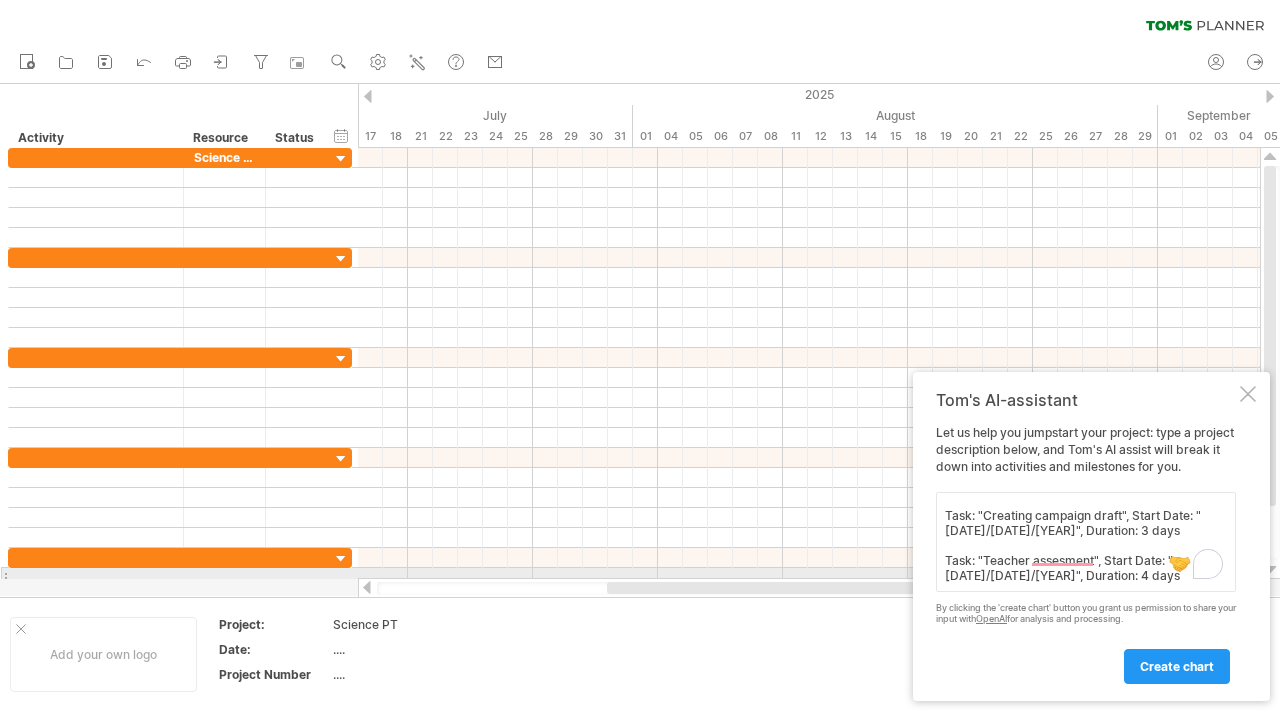 click on "Help me create a Gantt chart with the following items. Task: "Researching on animal", Start Date: "[DATE]/[DATE]/[YEAR]", Duration: 2 days
Task: "Creating campaign draft", Start Date: "[DATE]/[DATE]/[YEAR]", Duration: 3 days
Task: "Teacher assesment", Start Date: "[DATE]/[DATE]/[YEAR]", Duration: 4 days
Task: "Review & Revise", Start Date: "[DATE]/[DATE]/[YEAR]", Duration: 4 days
Task: "Submit PT", Start Date: "[DATE]/[DATE]/[YEAR]", Duration: 1 days" at bounding box center (1086, 542) 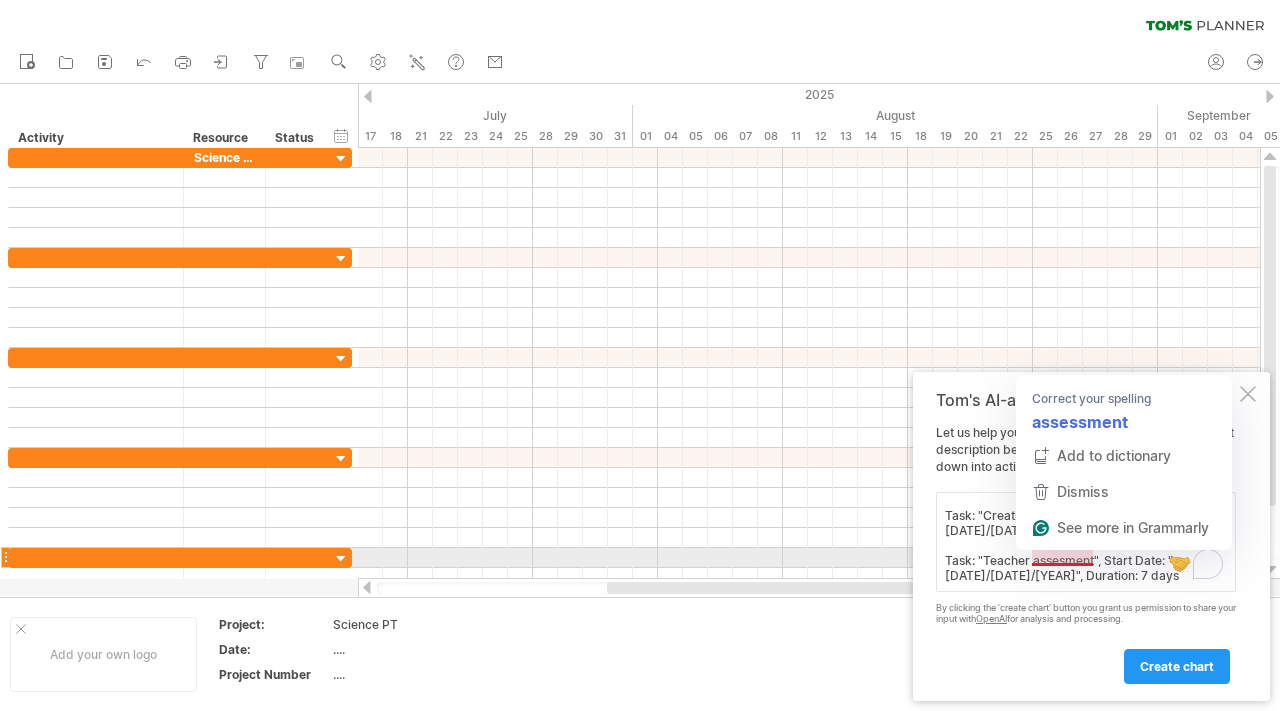 click on "Help me create a Gantt chart with the following items. Task: "Researching on animal", Start Date: "[DATE]/[DATE]/[YEAR]", Duration: 2 days
Task: "Creating campaign draft", Start Date: "[DATE]/[DATE]/[YEAR]", Duration: 3 days
Task: "Teacher assesment", Start Date: "[DATE]/[DATE]/[YEAR]", Duration: 7 days
Task: "Review & Revise", Start Date: "[DATE]/[DATE]/[YEAR]", Duration: 4 days
Task: "Submit PT", Start Date: "[DATE]/[DATE]/[YEAR]", Duration: 1 days" at bounding box center [1086, 542] 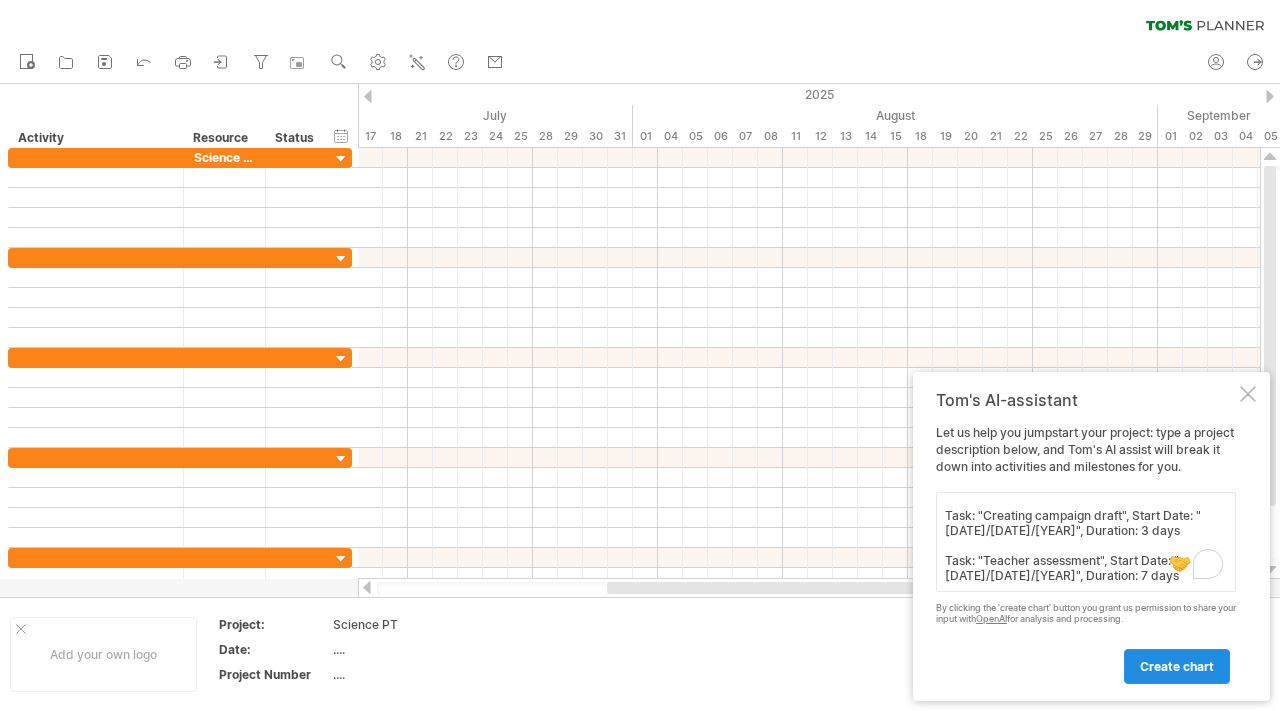 type on "Help me create a Gantt chart with the following items. Task: "Researching on animal", Start Date: "[DATE]/[DATE]/[YEAR]", Duration: 2 days
Task: "Creating campaign draft", Start Date: "[DATE]/[DATE]/[YEAR]", Duration: 3 days
Task: "Teacher assessment", Start Date: "[DATE]/[DATE]/[YEAR]", Duration: 7 days
Task: "Review & Revise", Start Date: "[DATE]/[DATE]/[YEAR]", Duration: 4 days
Task: "Submit PT", Start Date: "[DATE]/[DATE]/[YEAR]", Duration: 1 days" 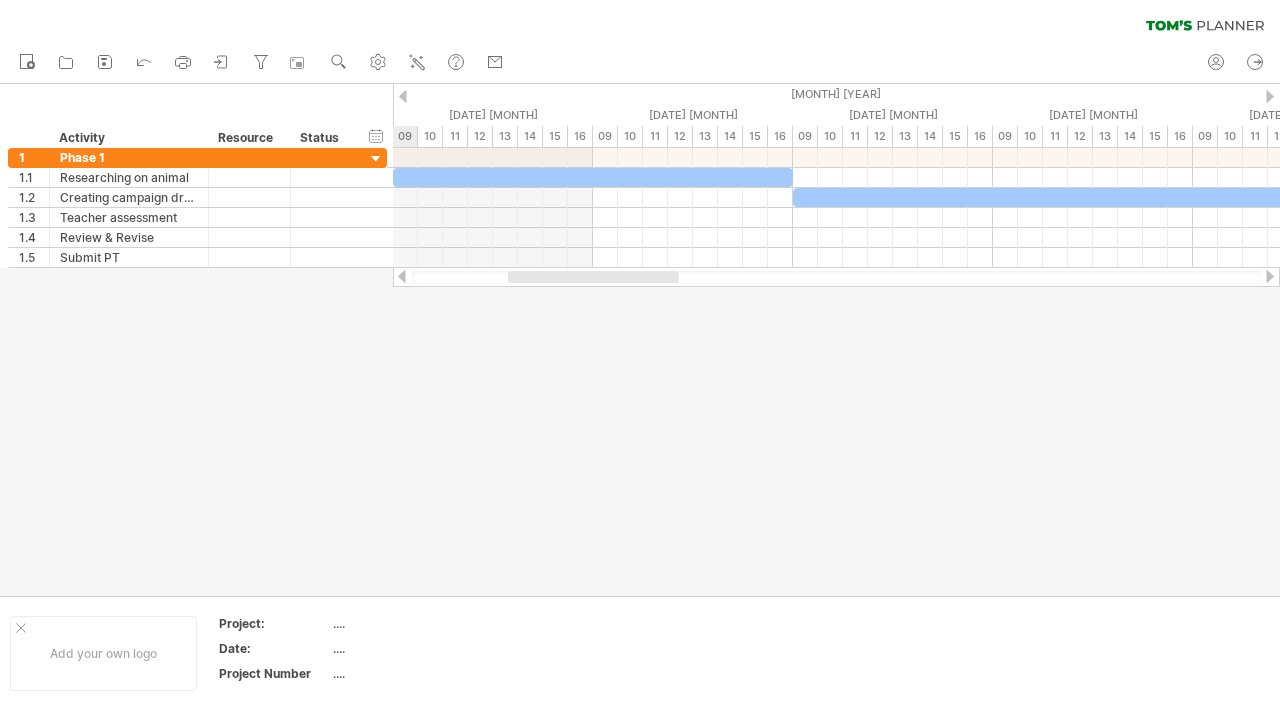 click at bounding box center (640, 340) 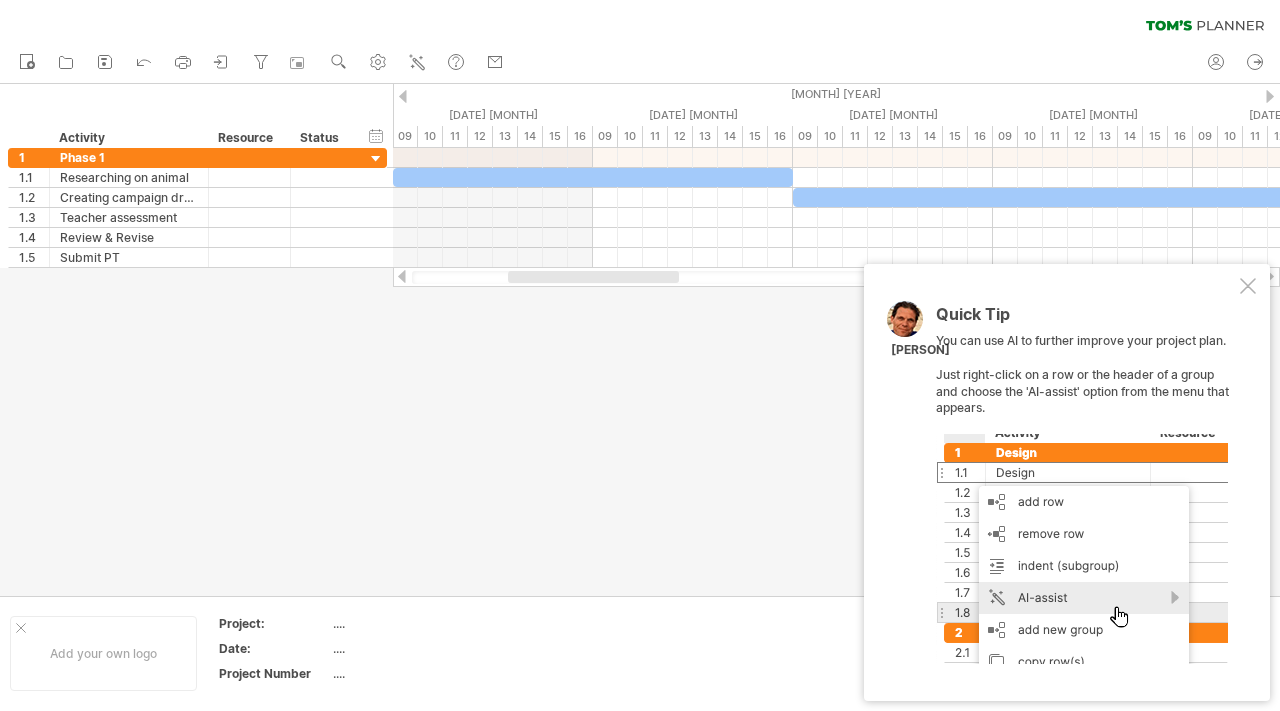 click at bounding box center (905, 319) 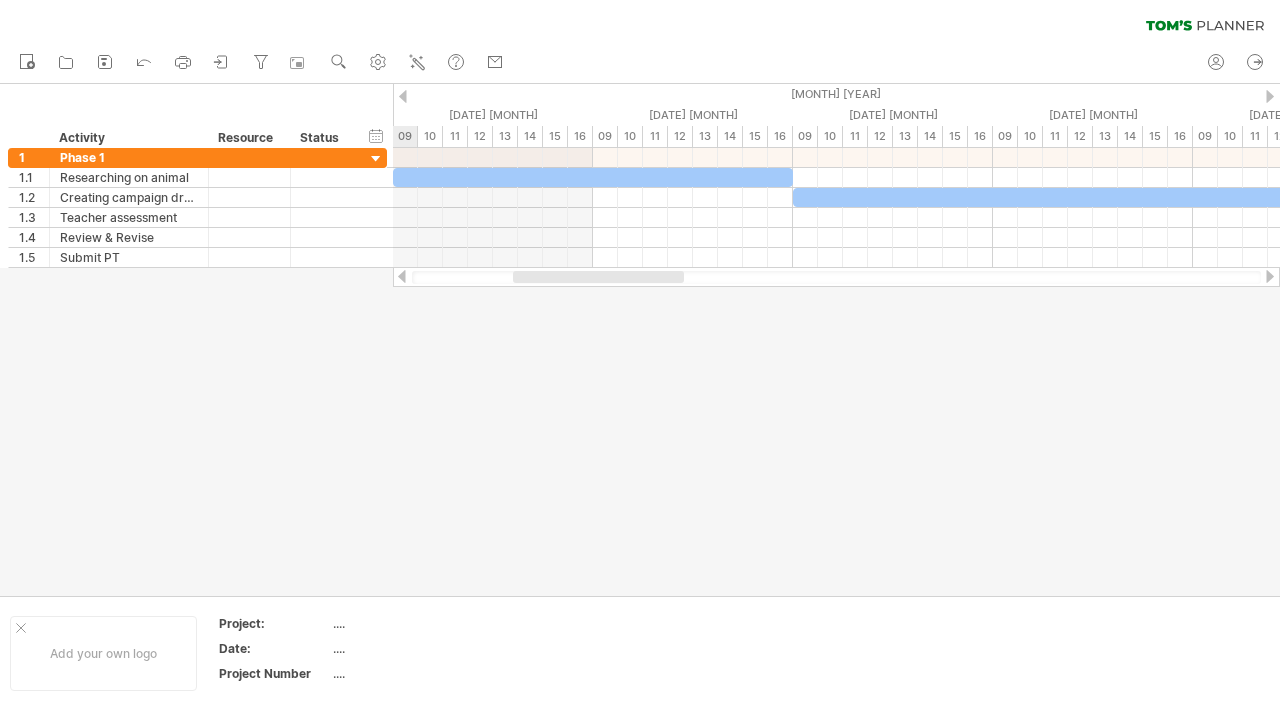 drag, startPoint x: 921, startPoint y: 274, endPoint x: 654, endPoint y: 274, distance: 267 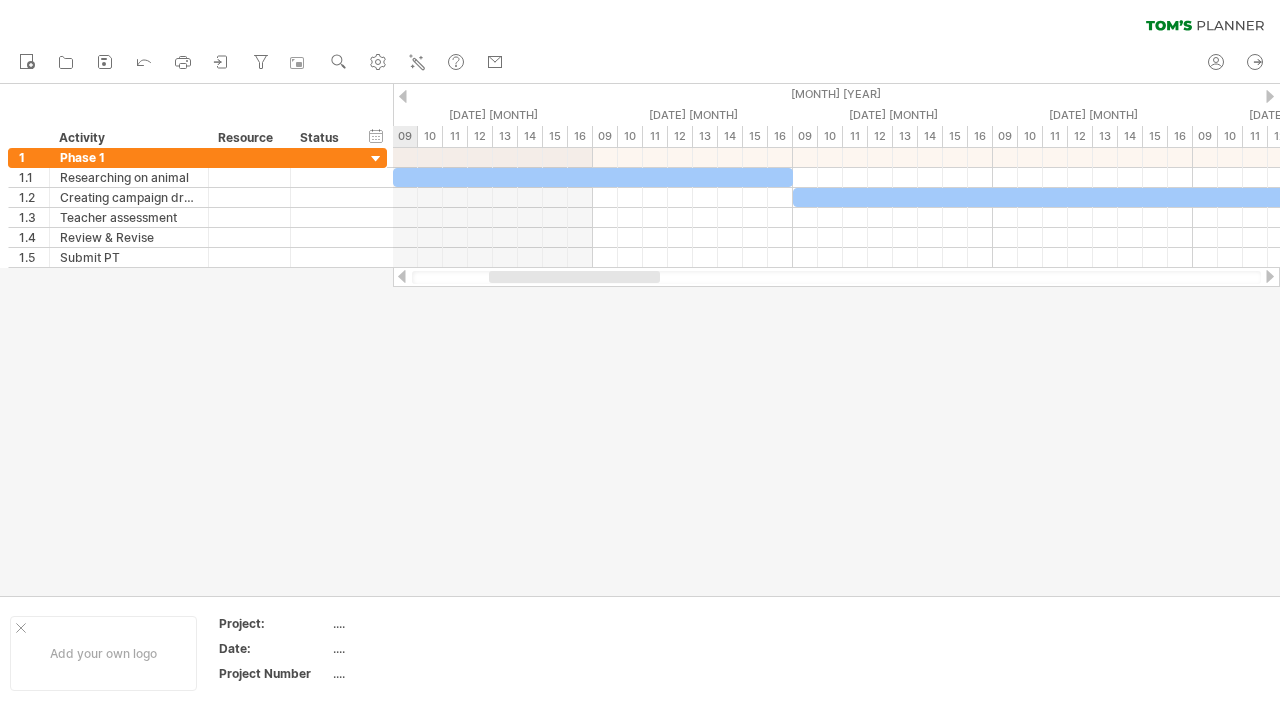 drag, startPoint x: 651, startPoint y: 278, endPoint x: 631, endPoint y: 325, distance: 51.078373 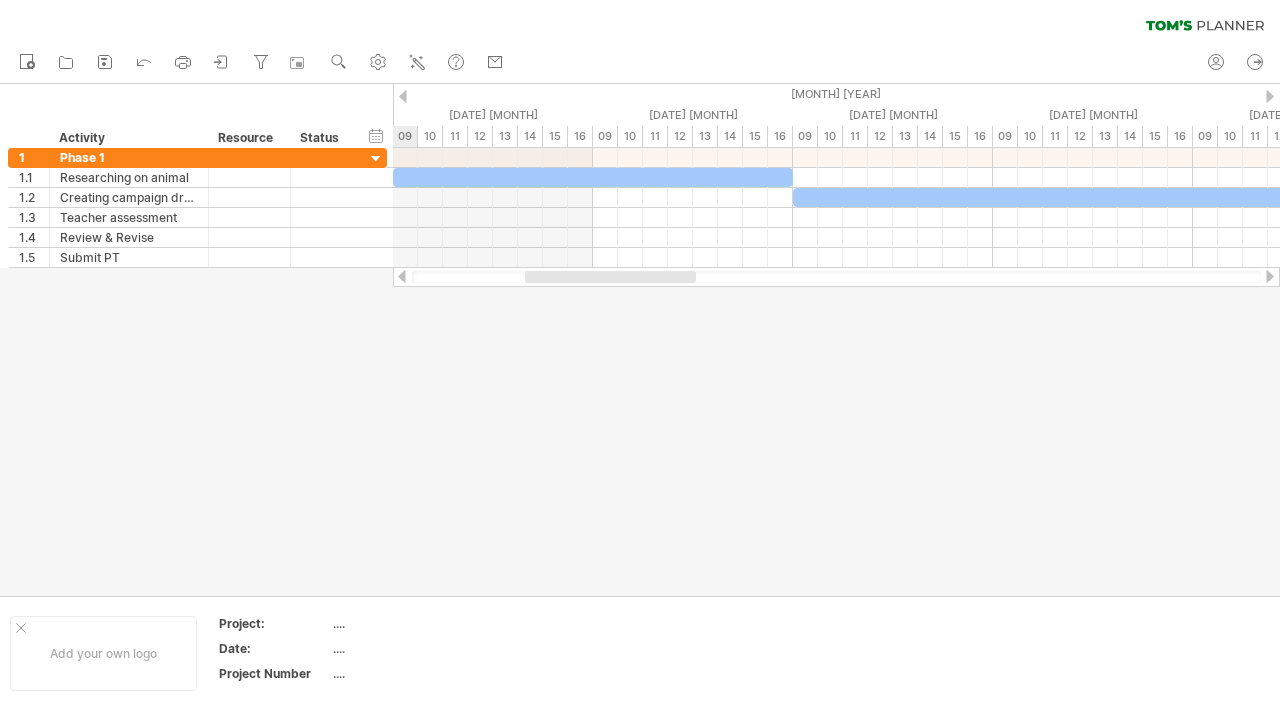 drag, startPoint x: 619, startPoint y: 271, endPoint x: 640, endPoint y: 270, distance: 21.023796 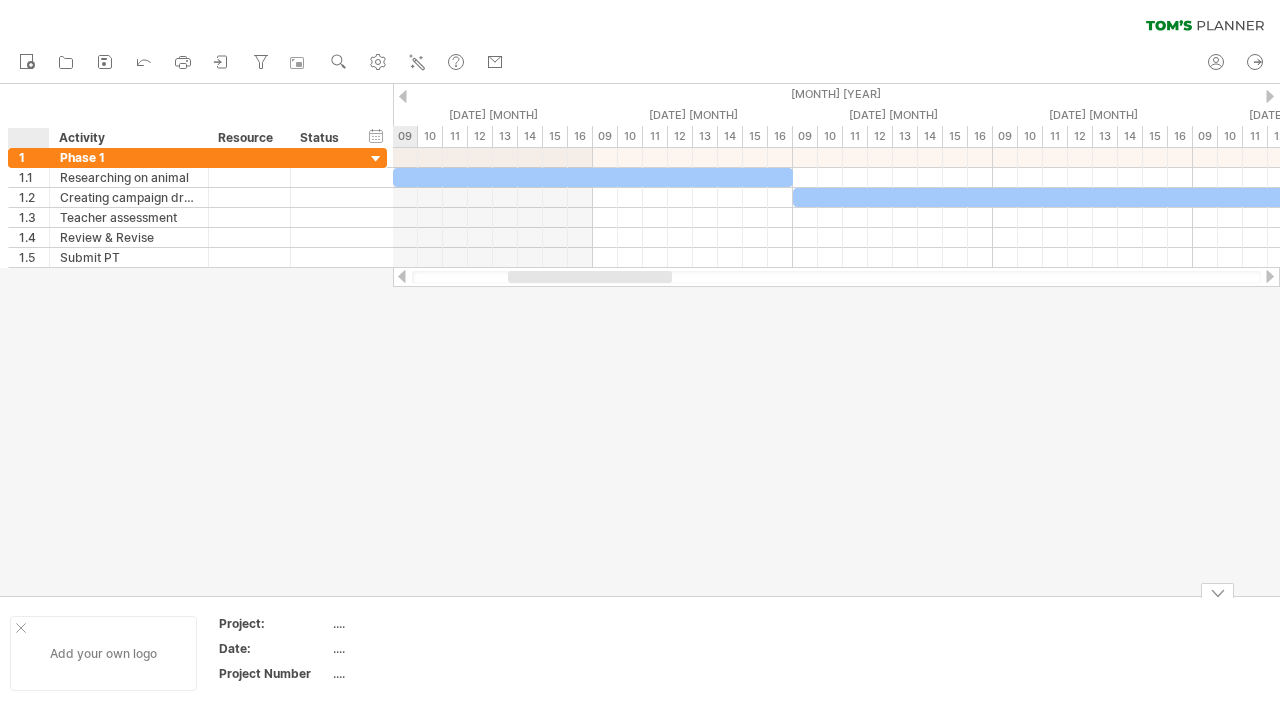 click at bounding box center [21, 628] 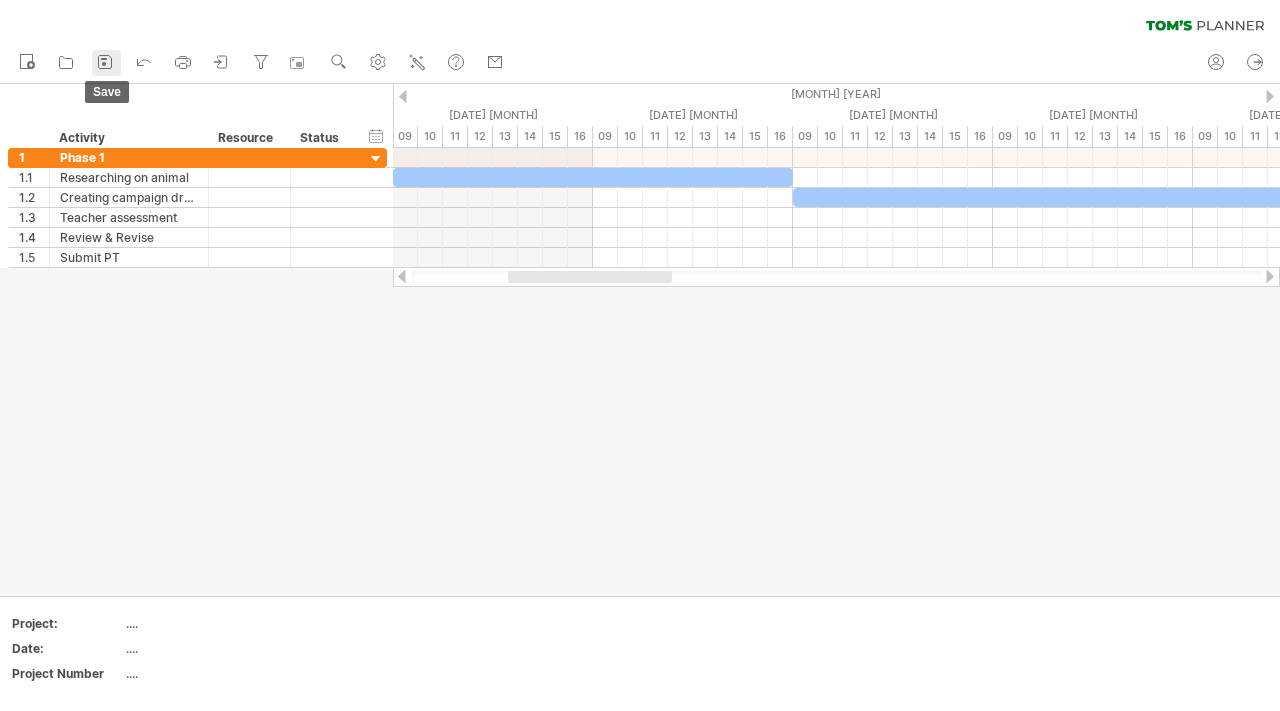 click 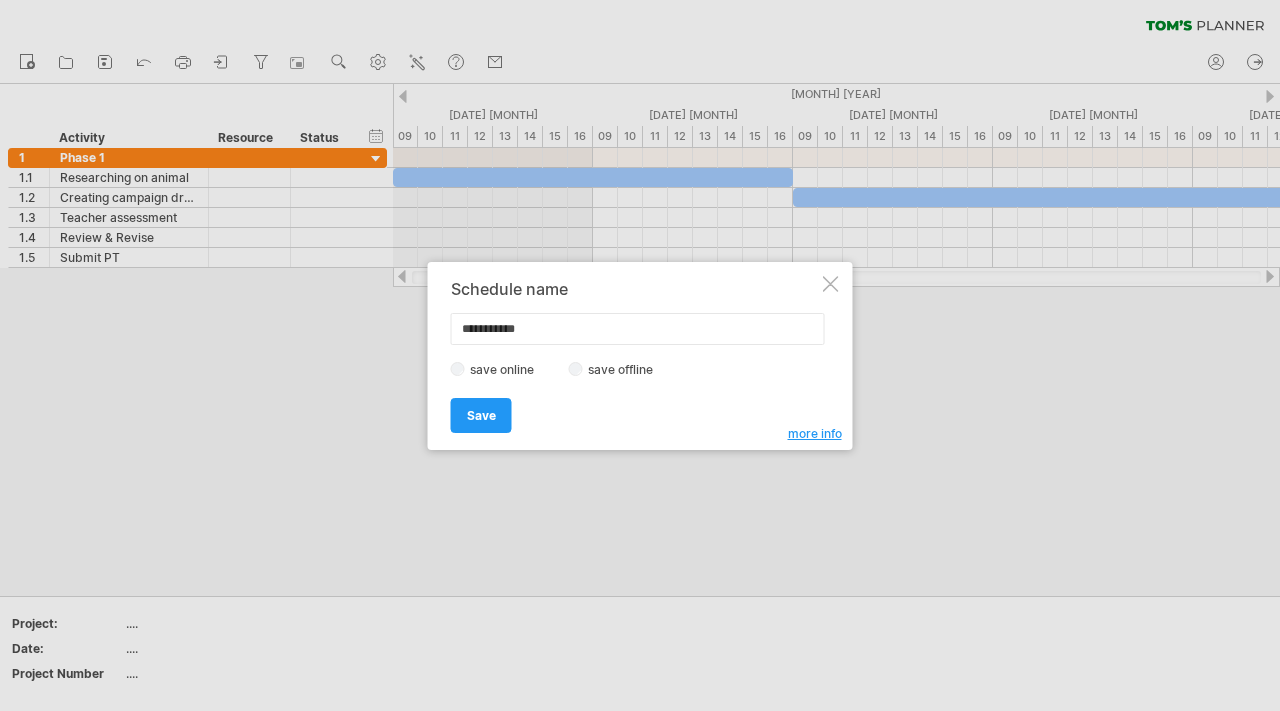 click on "**********" at bounding box center [638, 329] 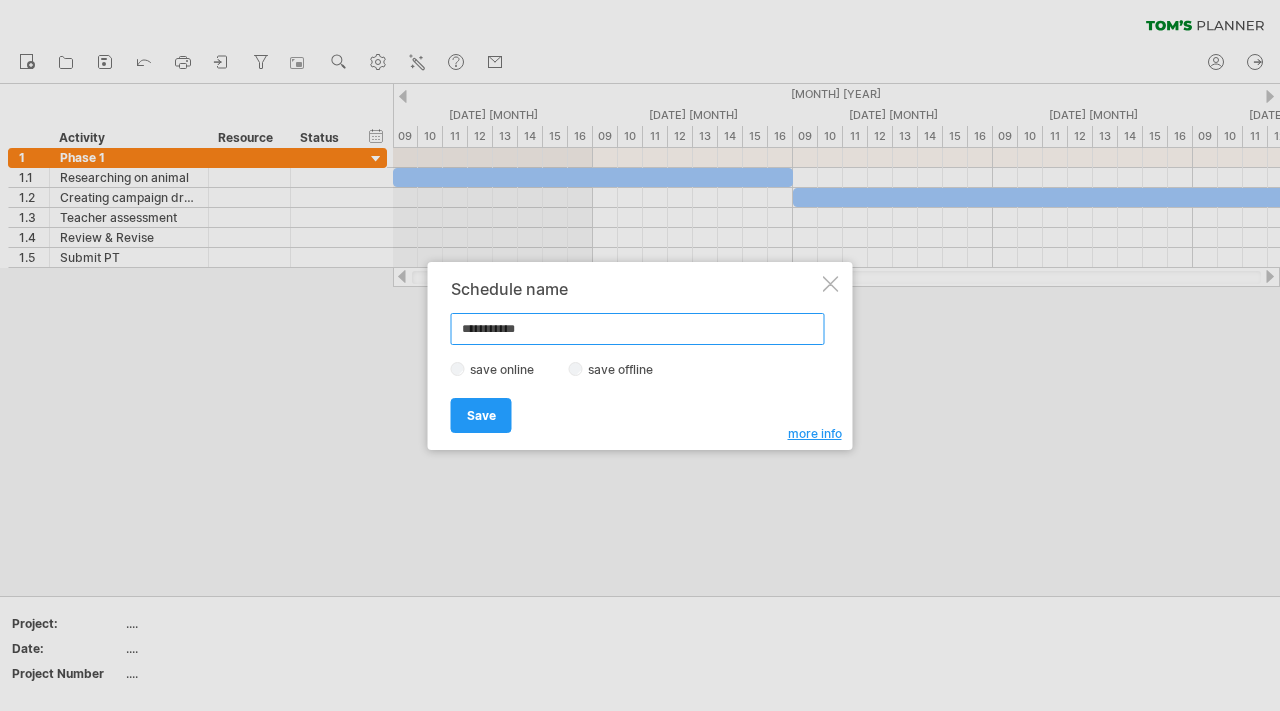paste on "**********" 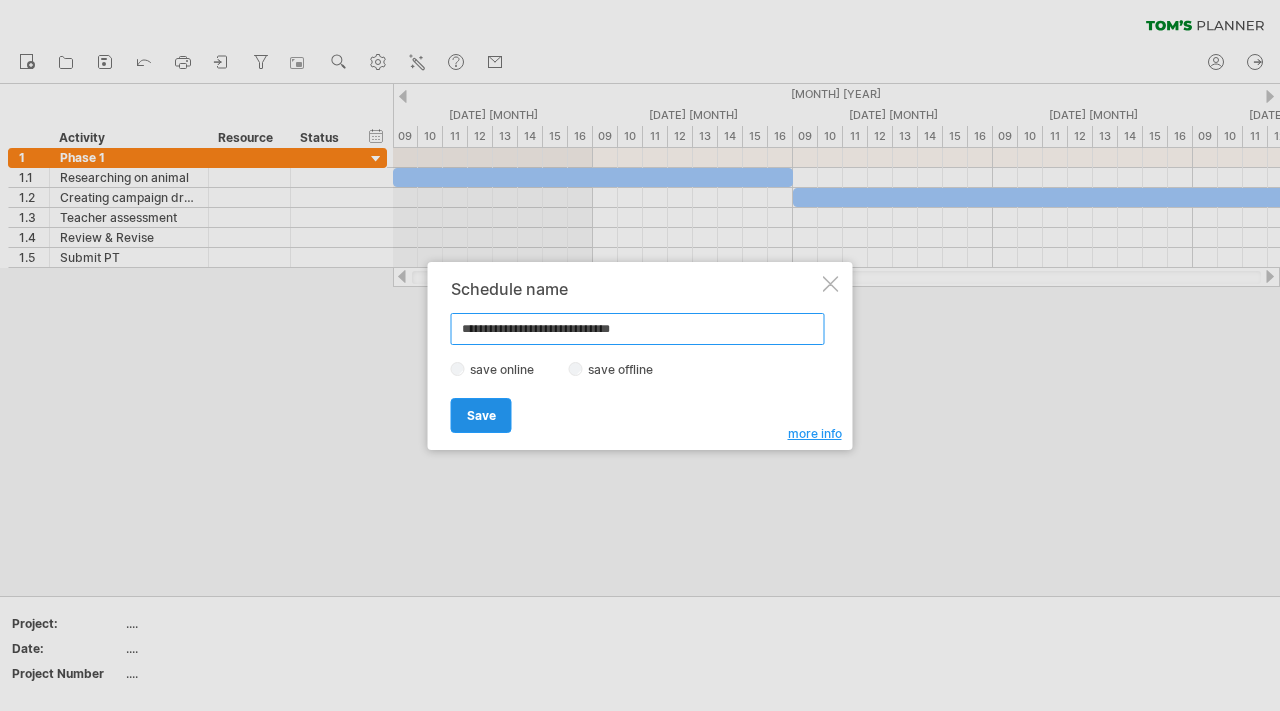 type on "**********" 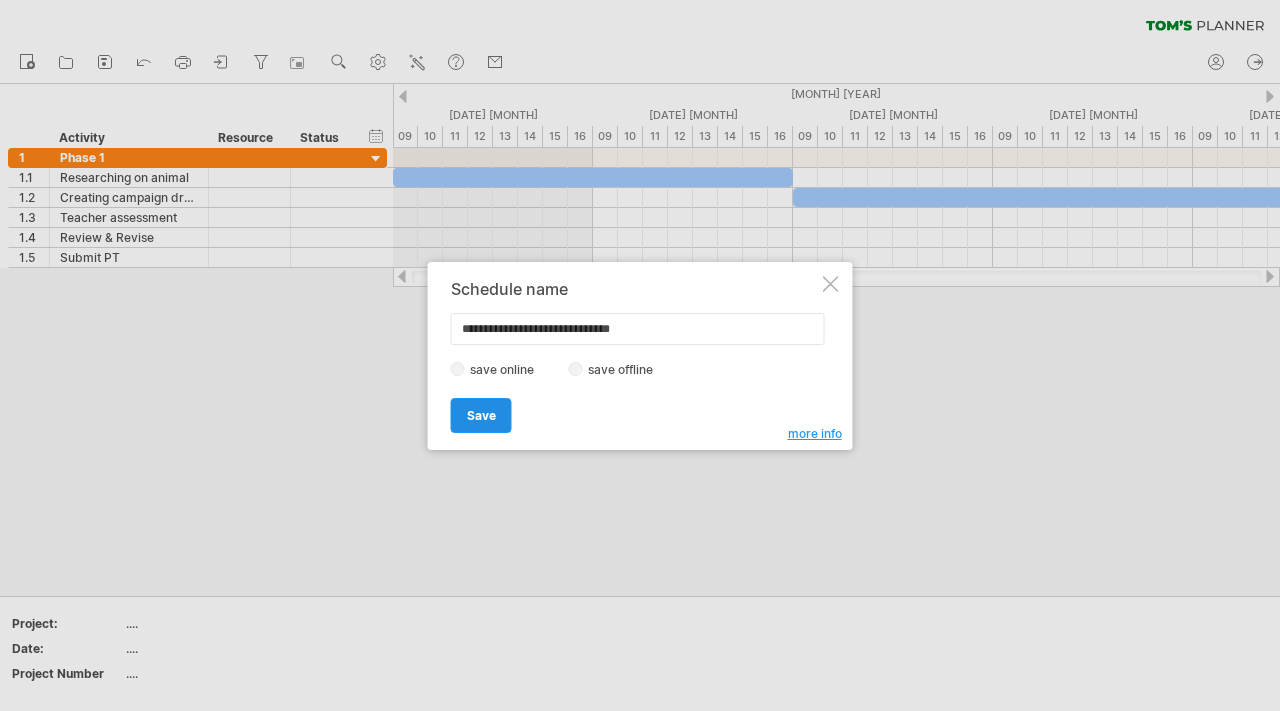 click on "Save" at bounding box center [481, 415] 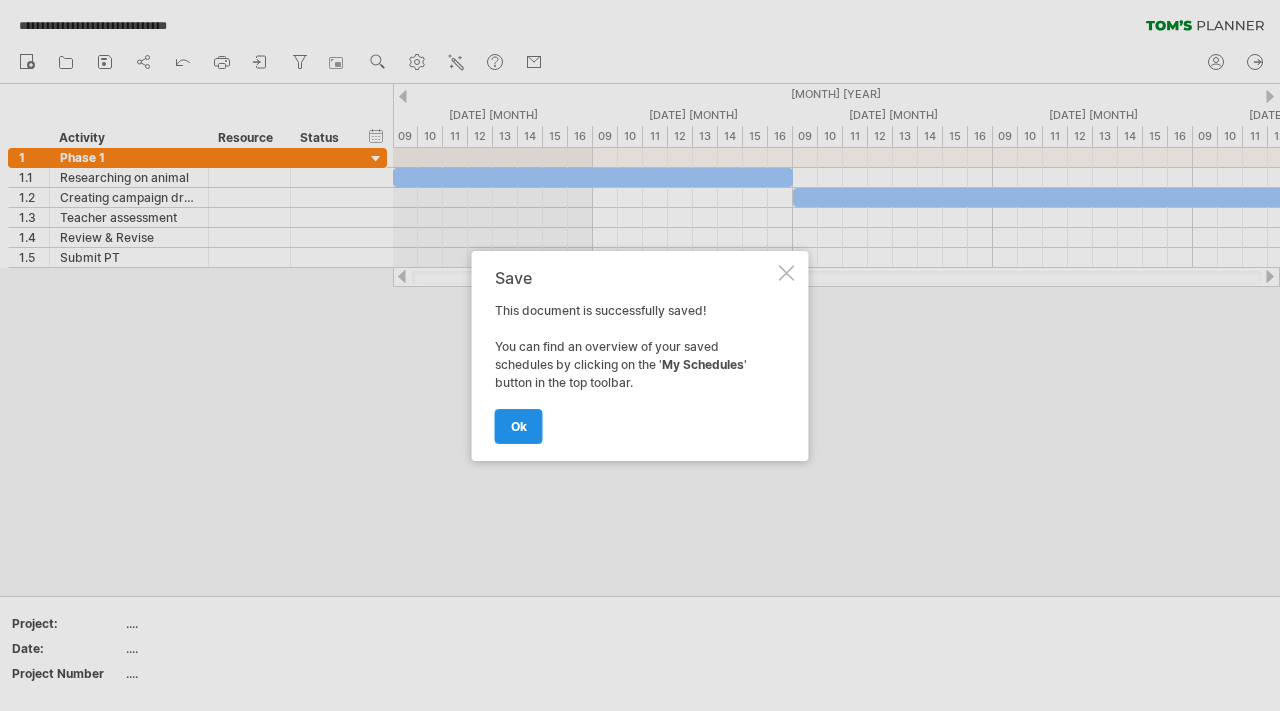 click on "ok" at bounding box center (519, 426) 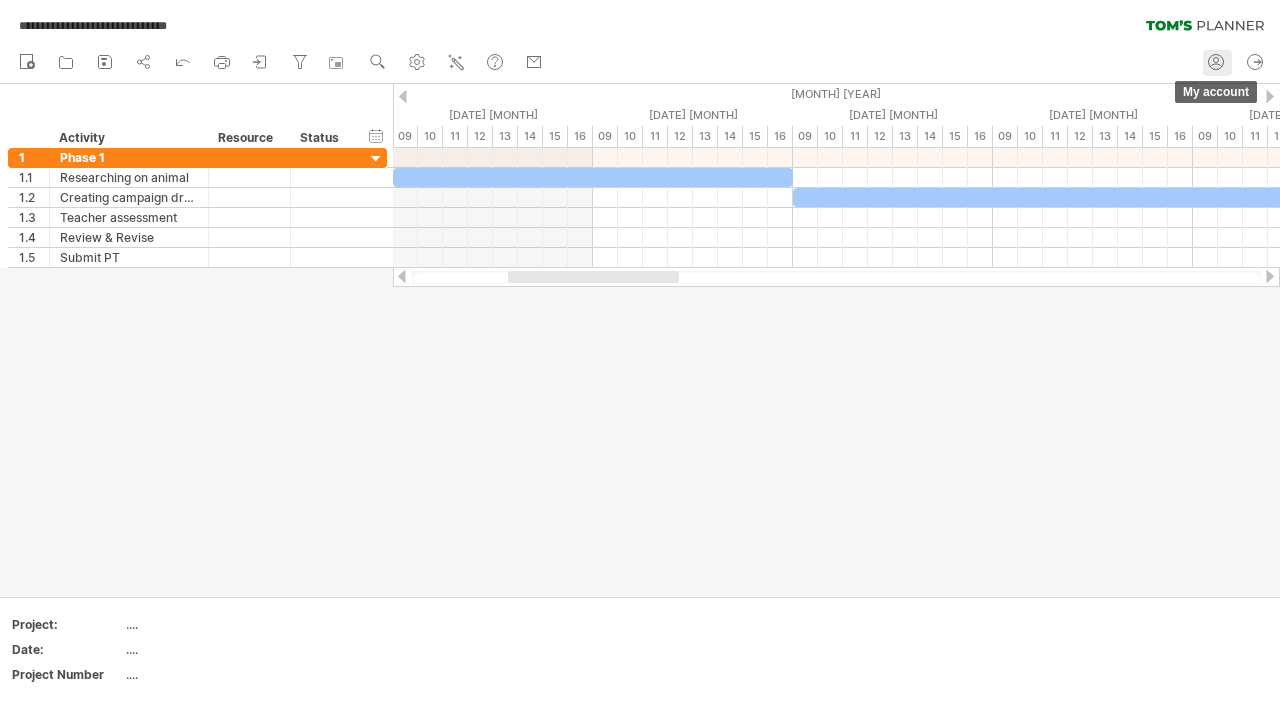 click 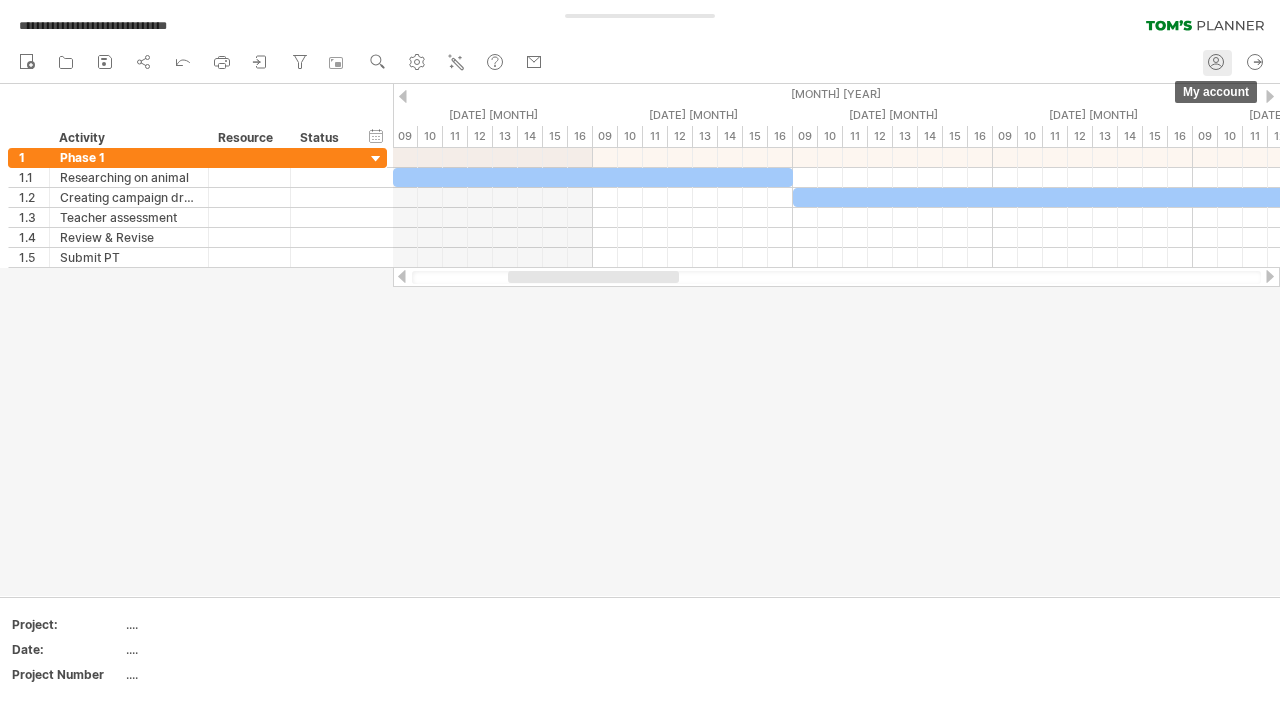 type on "**********" 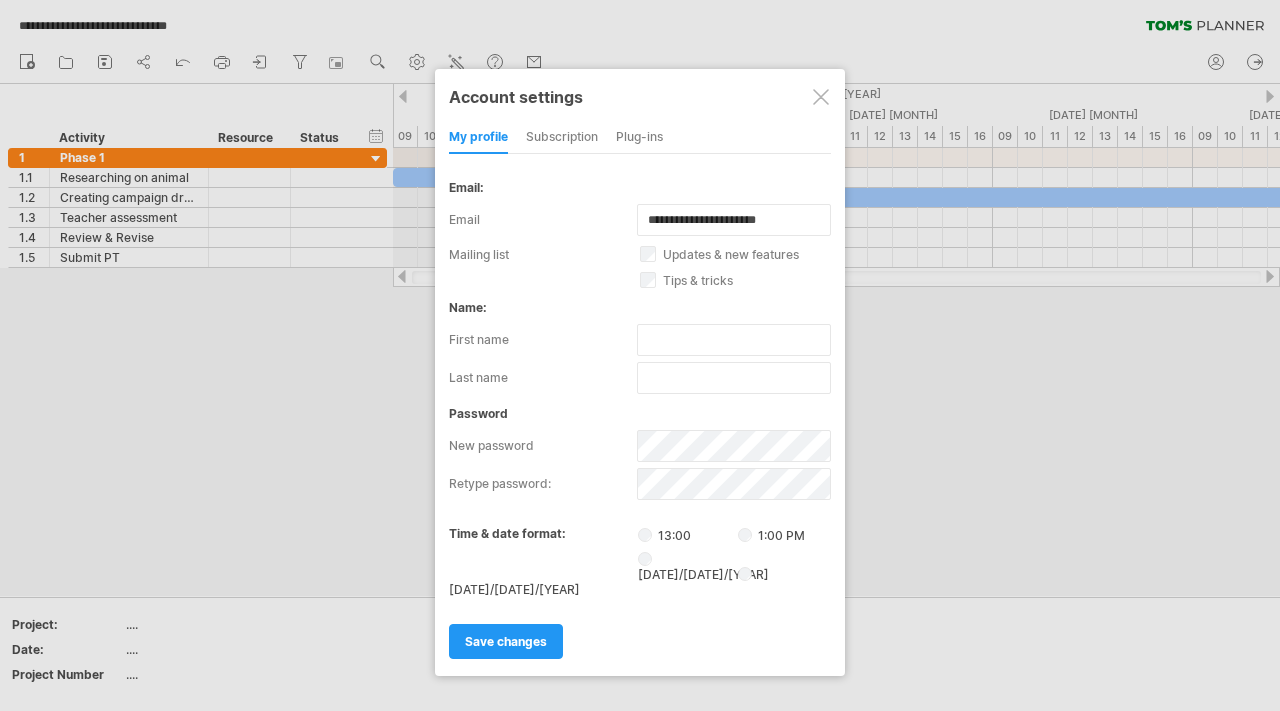 click on "subscription" at bounding box center [562, 138] 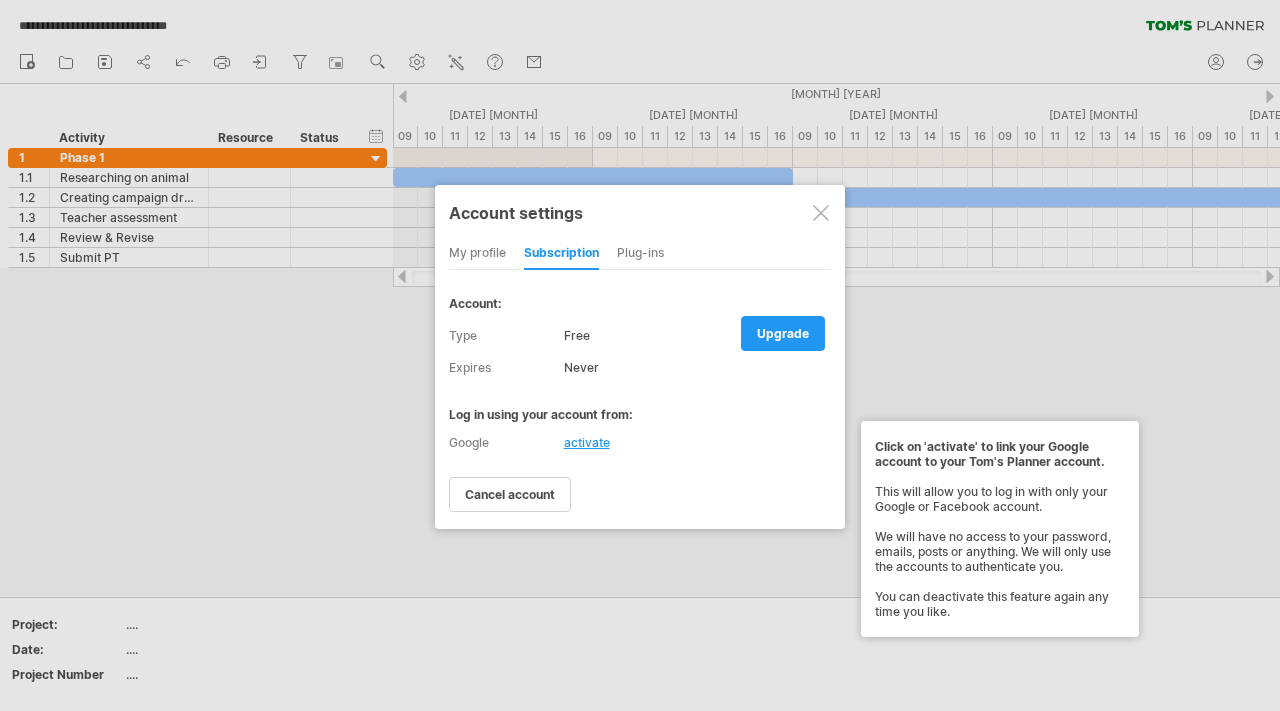 click on "activate" at bounding box center [587, 442] 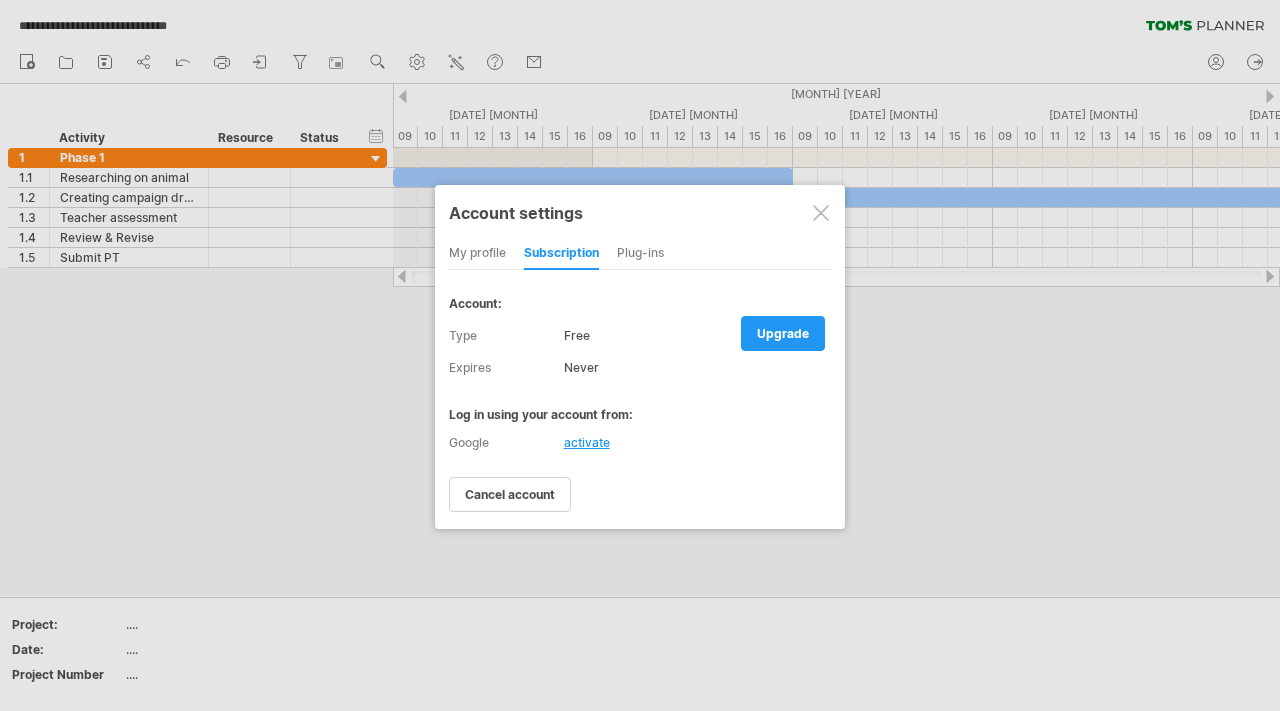 click at bounding box center [821, 213] 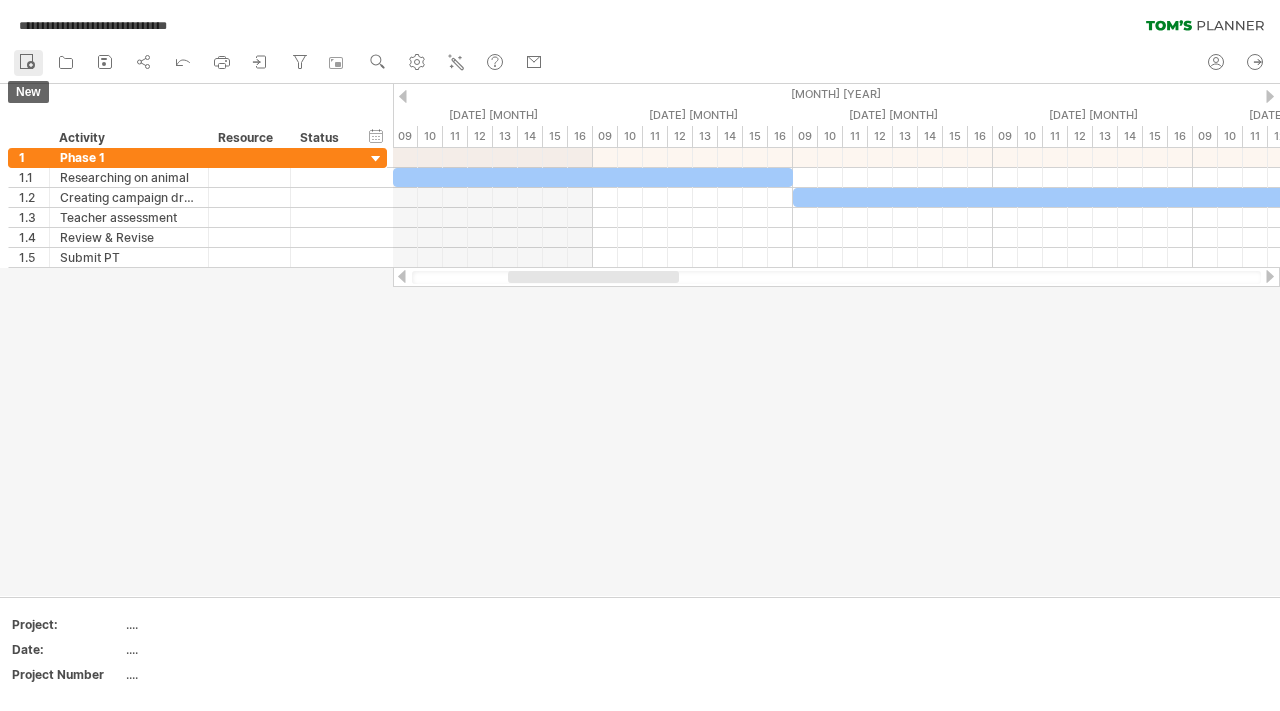 click 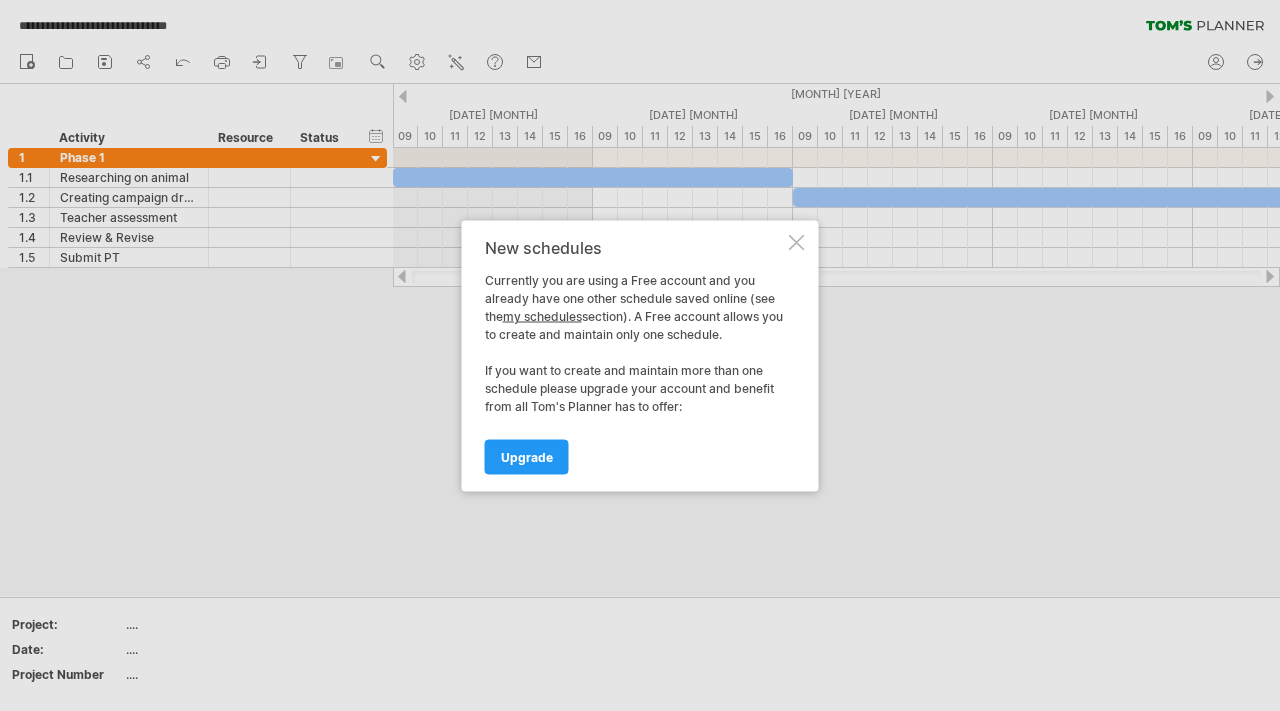 click at bounding box center (797, 242) 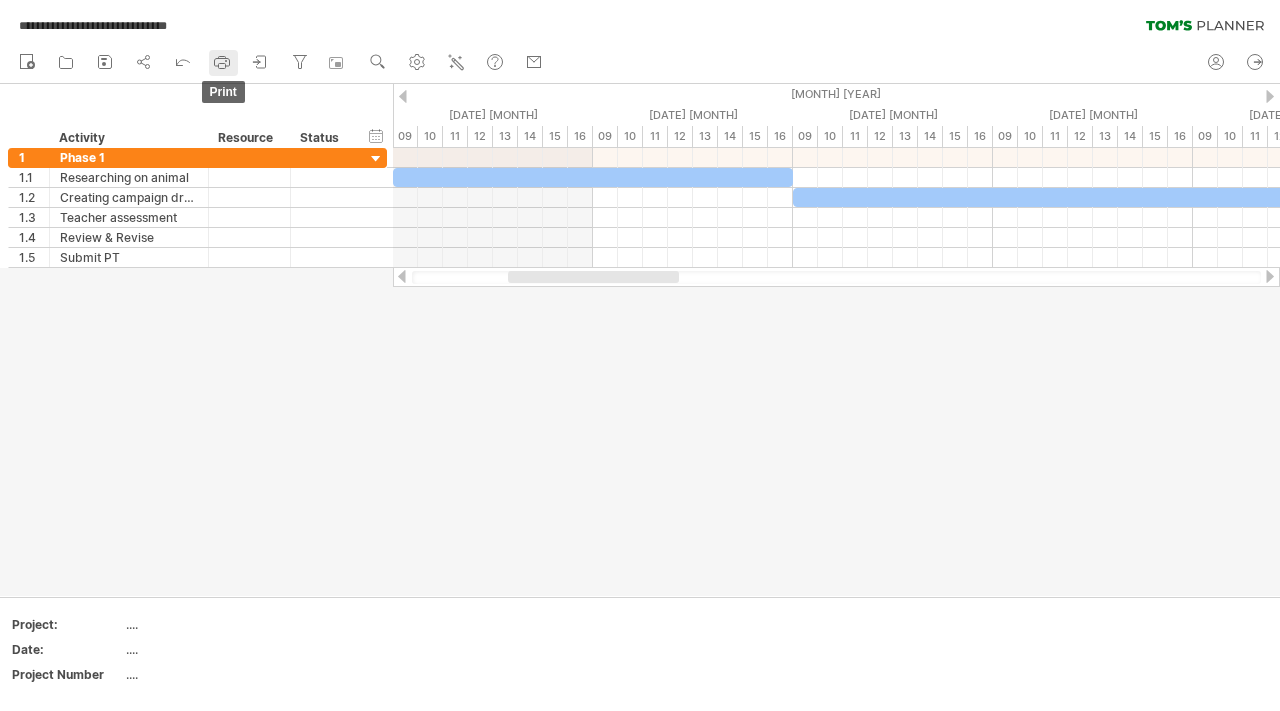 click 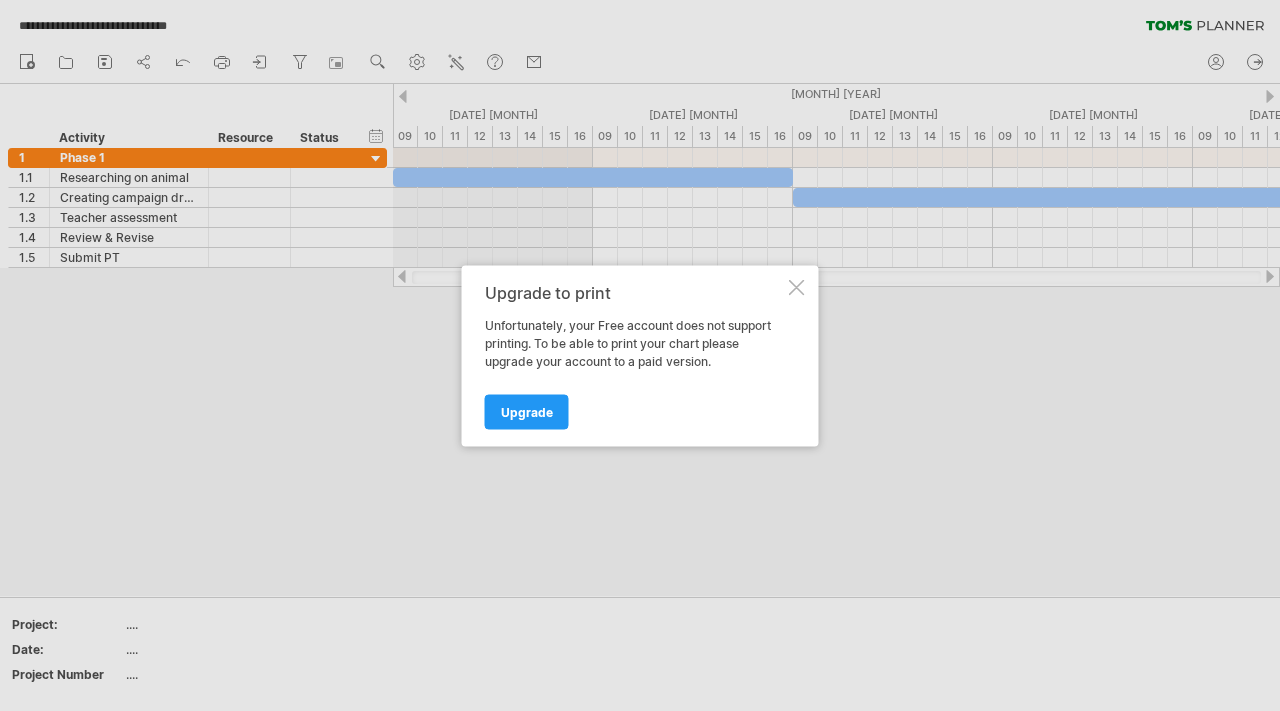 click at bounding box center (797, 287) 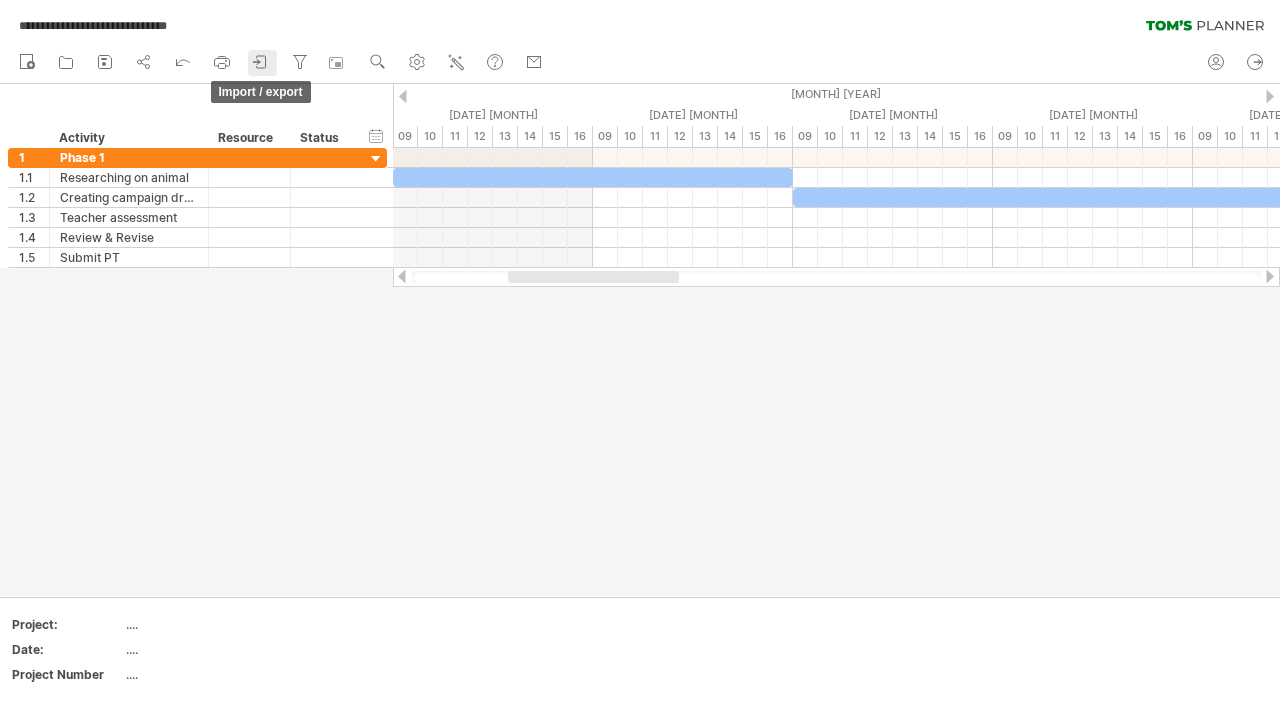 click 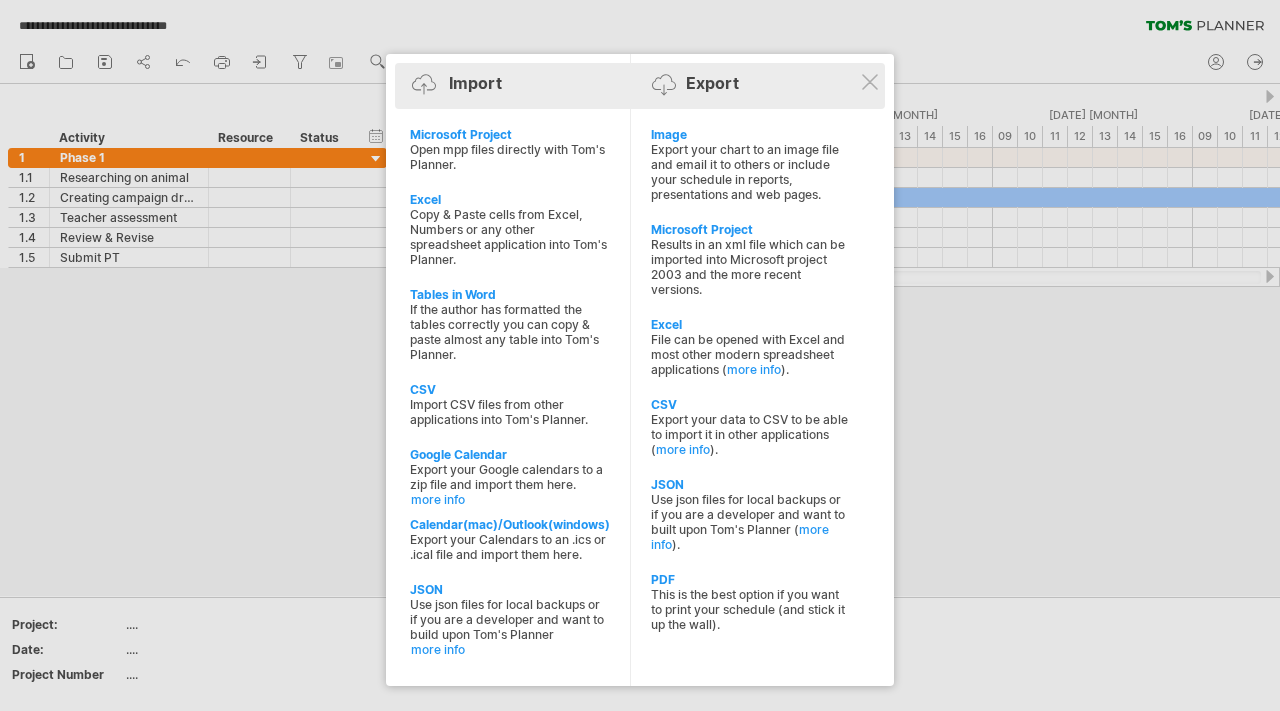 click on "Export" at bounding box center [712, 83] 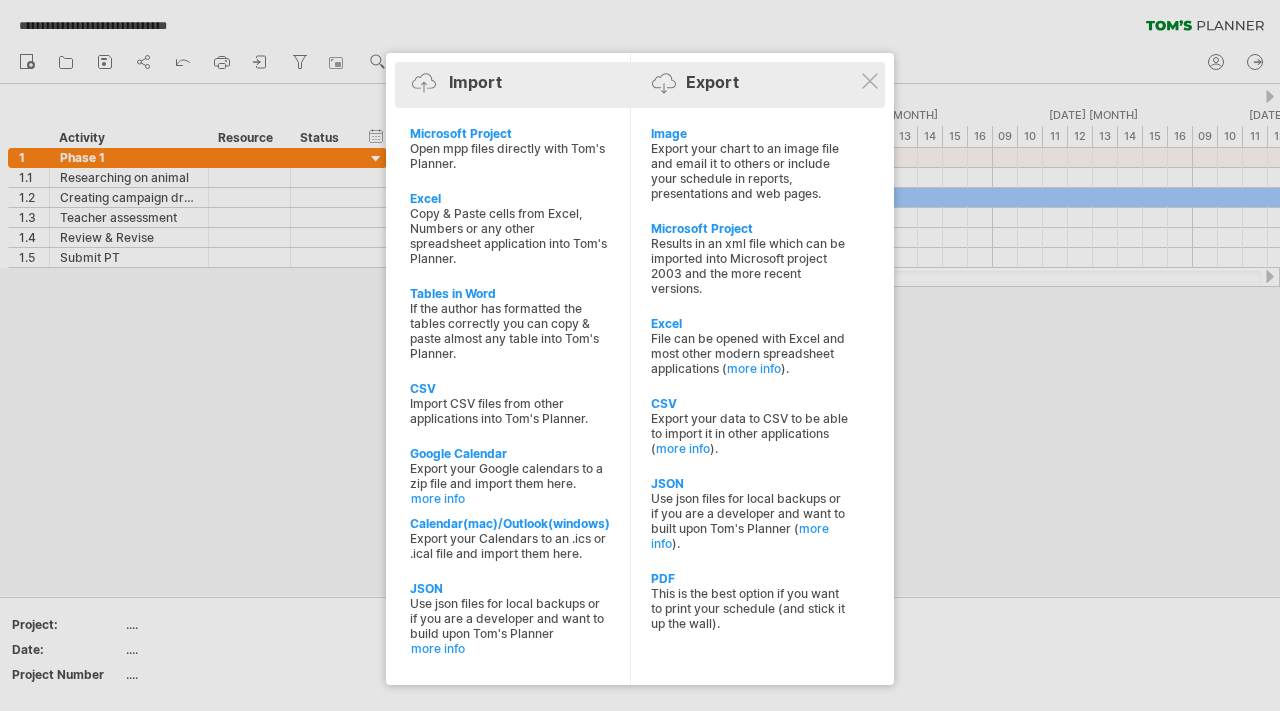 click on "Export" at bounding box center [712, 82] 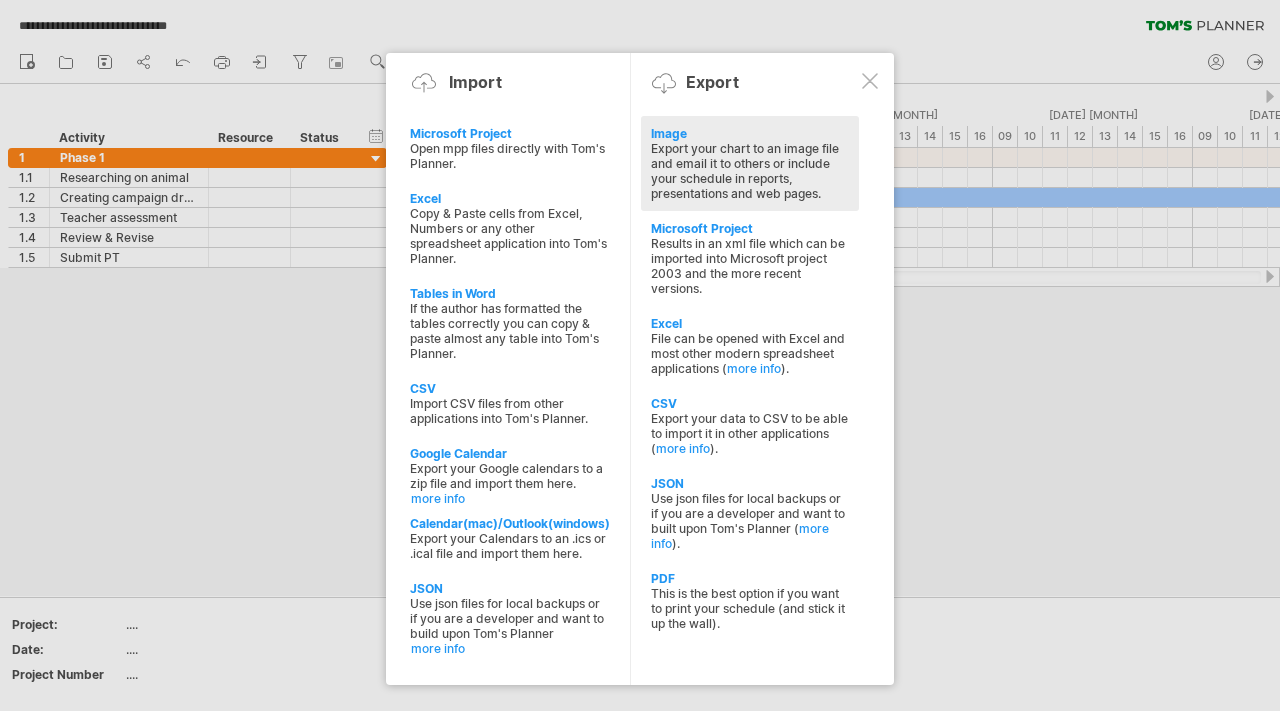 click on "Export your chart to an image file and email it to others or include your schedule in reports, presentations and web pages." at bounding box center (750, 171) 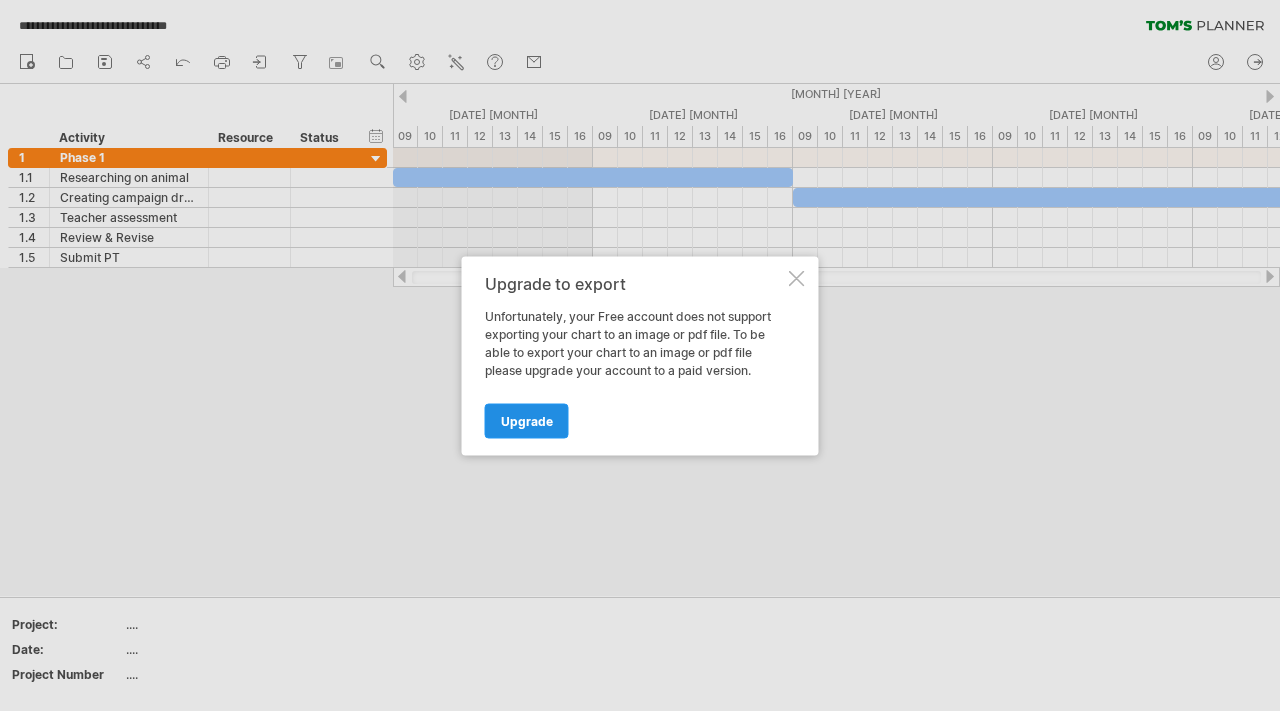 click on "Upgrade" at bounding box center (527, 420) 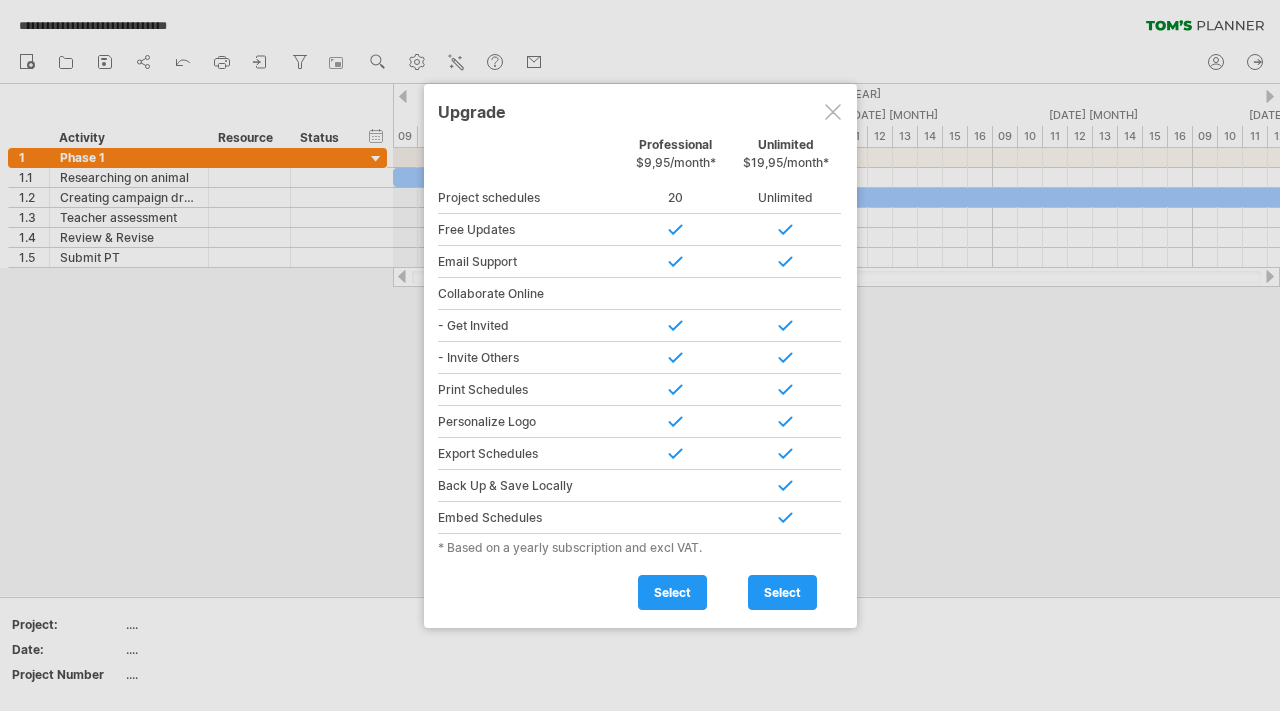 click at bounding box center (833, 112) 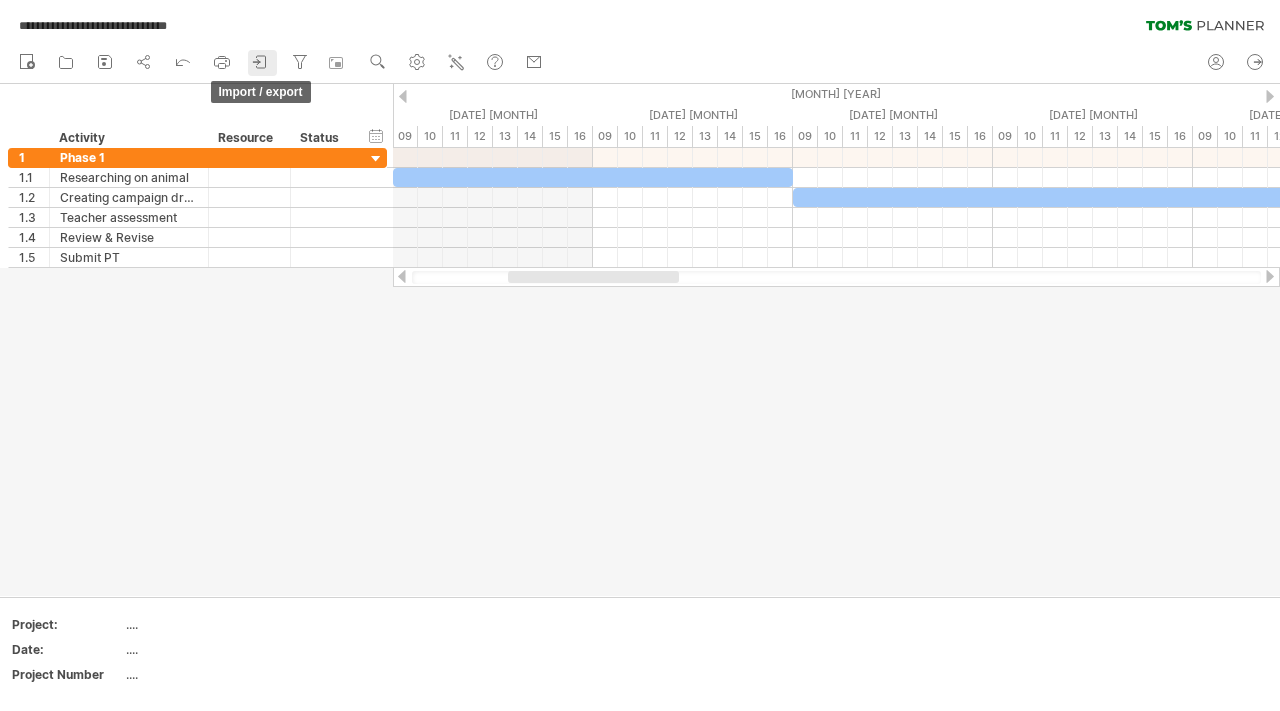 click 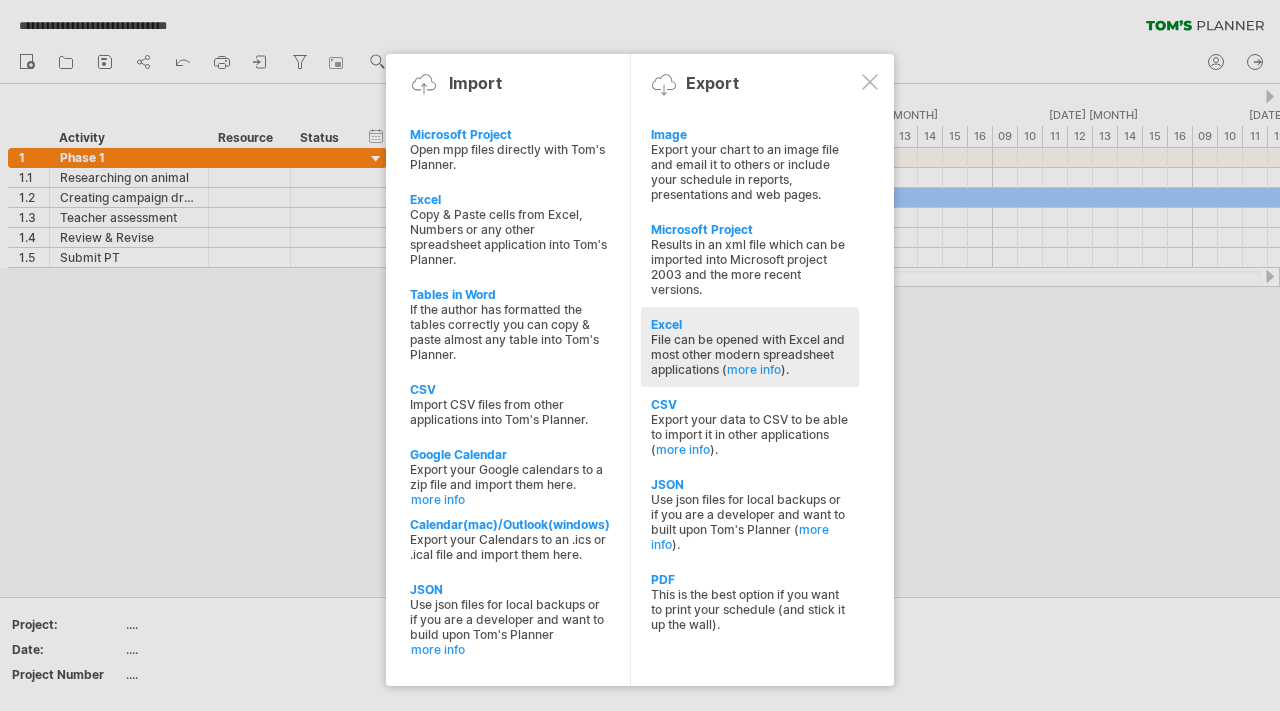 click on "File can be opened with Excel and most other modern spreadsheet applications
( more info )." at bounding box center [750, 354] 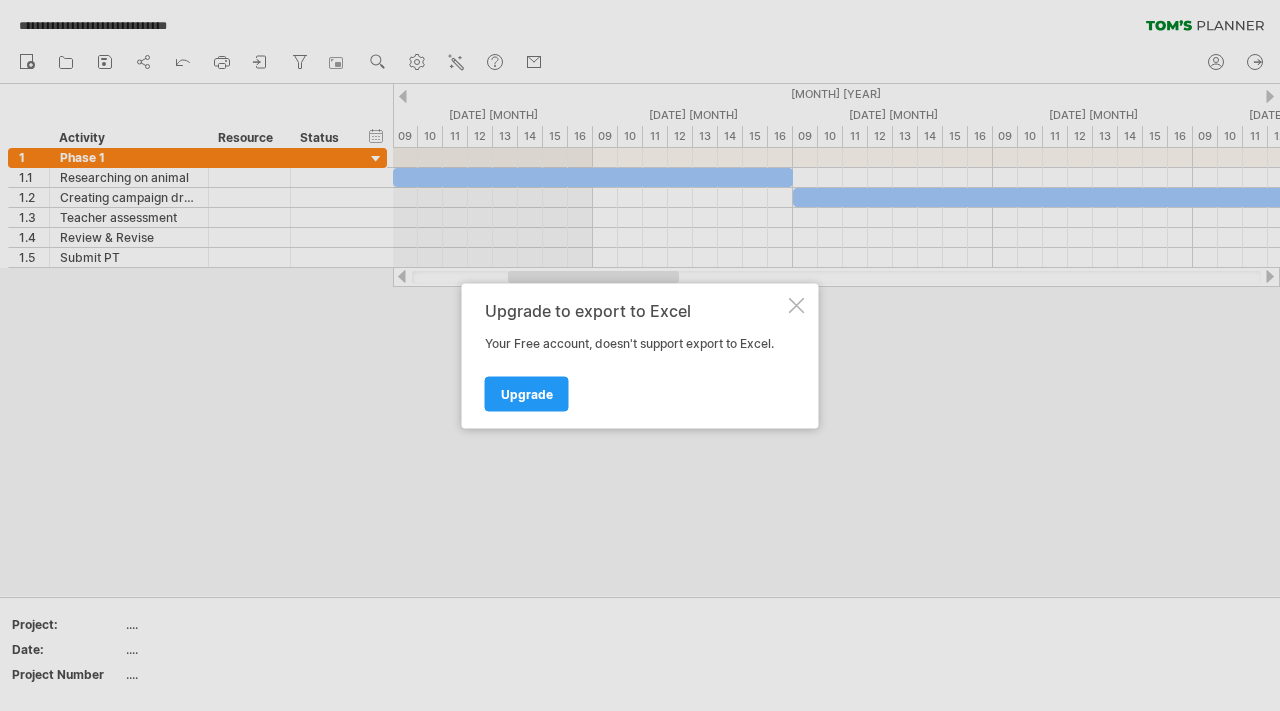 click on "Upgrade to export to Excel Your Free account, doesn't support export to Excel. Upgrade" at bounding box center [640, 355] 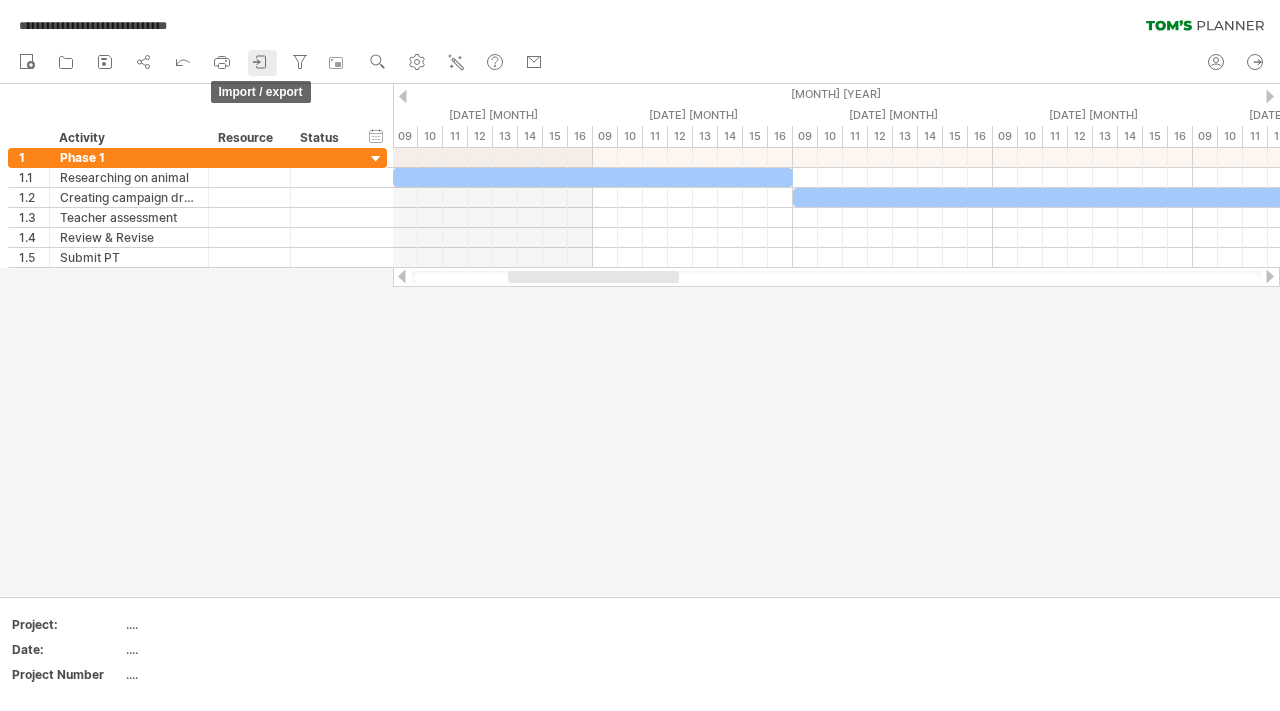 click 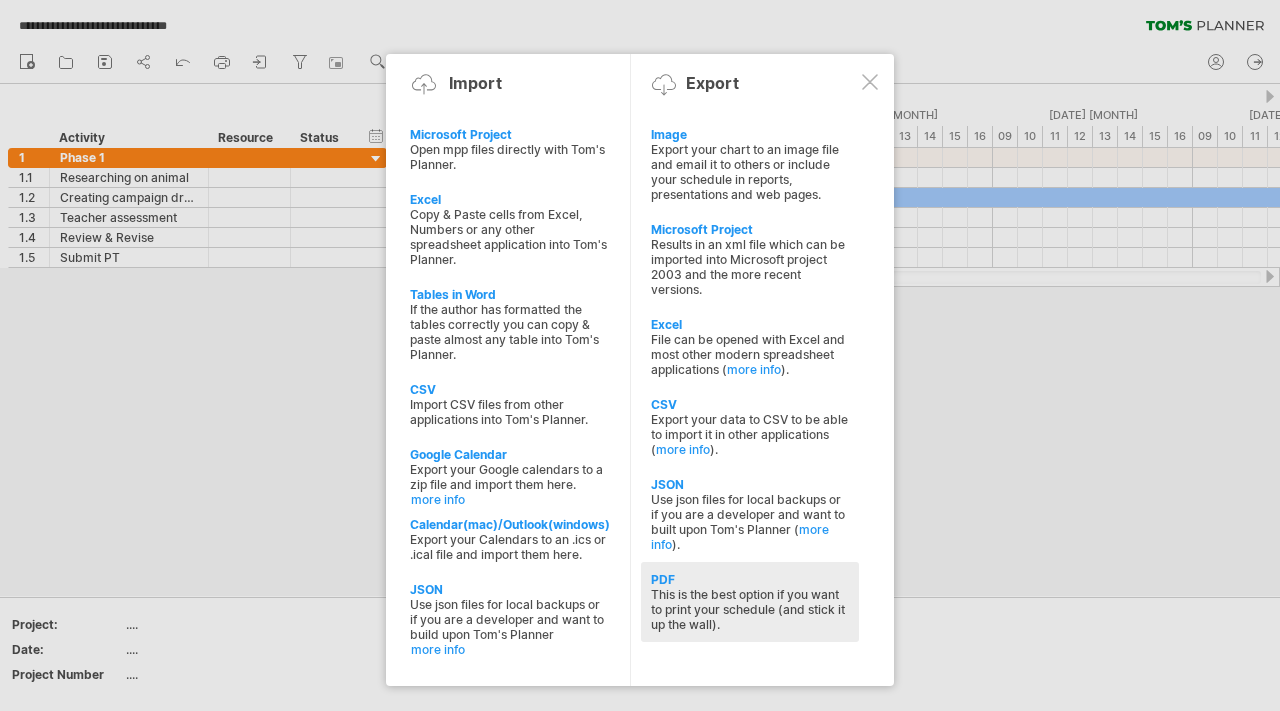 click on "This is the best option if you want to print your schedule (and stick it up the wall)." at bounding box center (750, 609) 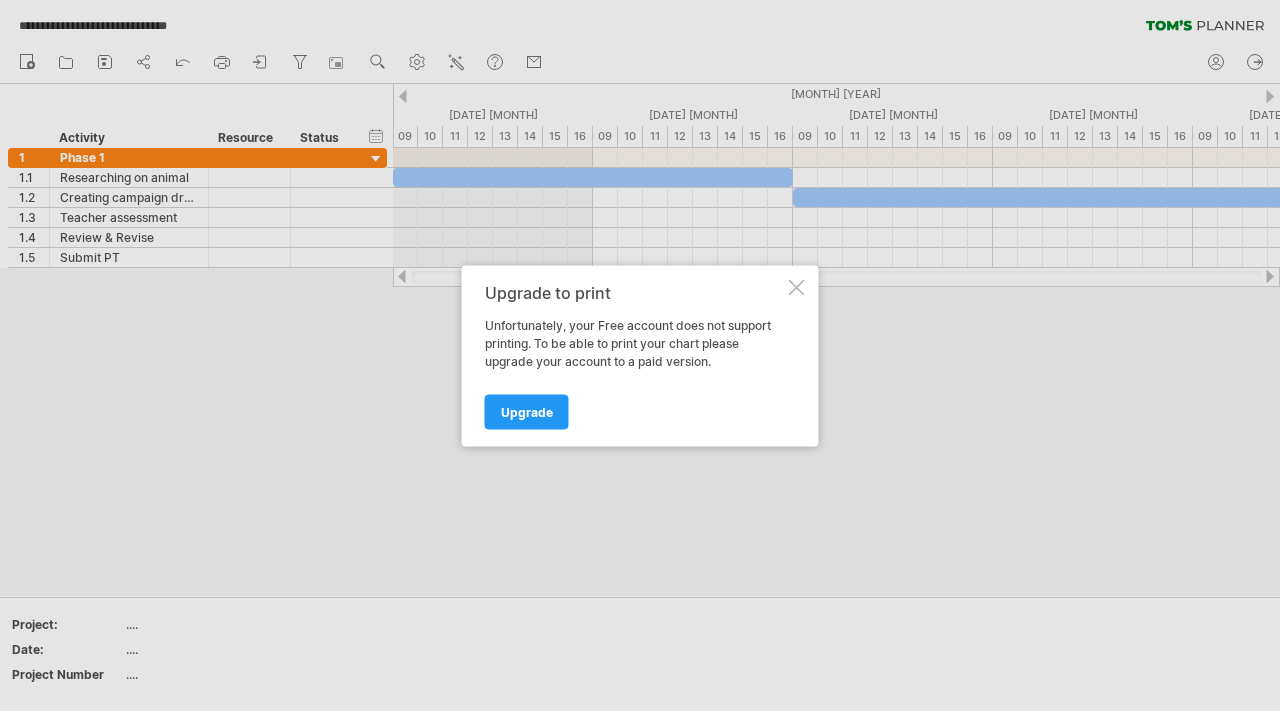 click on "Upgrade to print Unfortunately, your Free account does not support printing. To be able to print your chart please upgrade your account to a paid version. Upgrade" at bounding box center [640, 355] 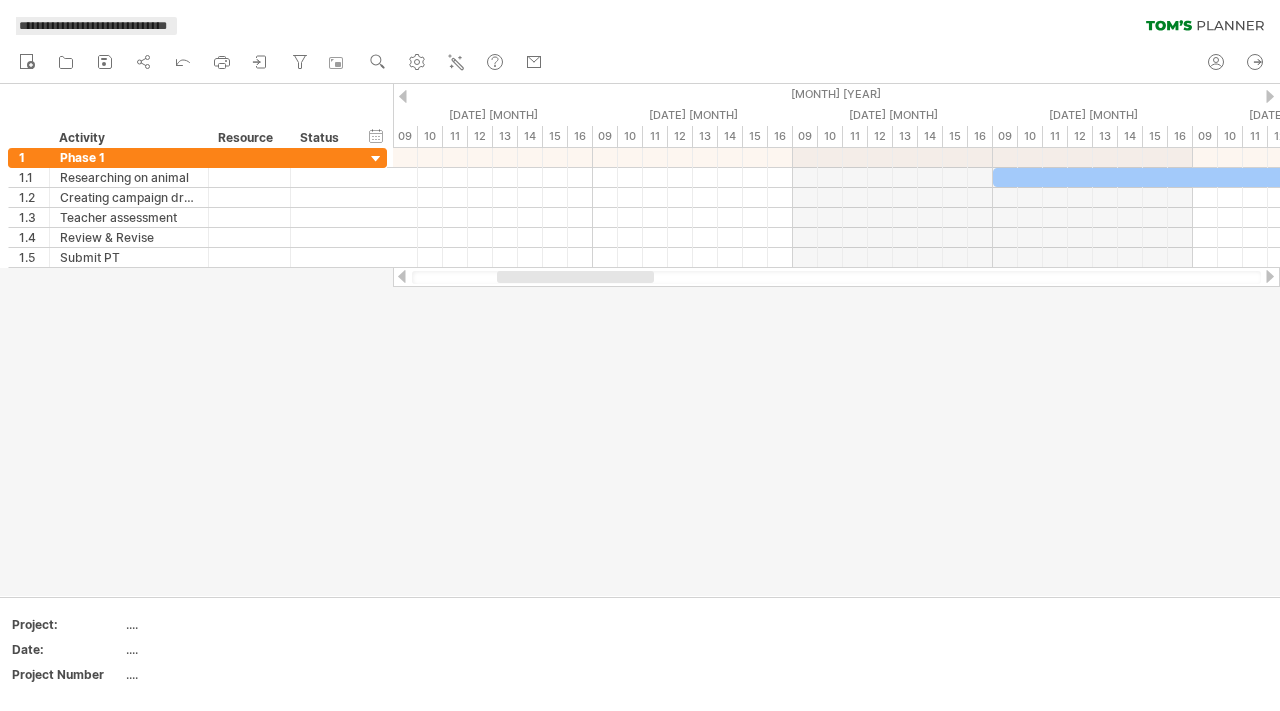 click on "**********" at bounding box center [93, 26] 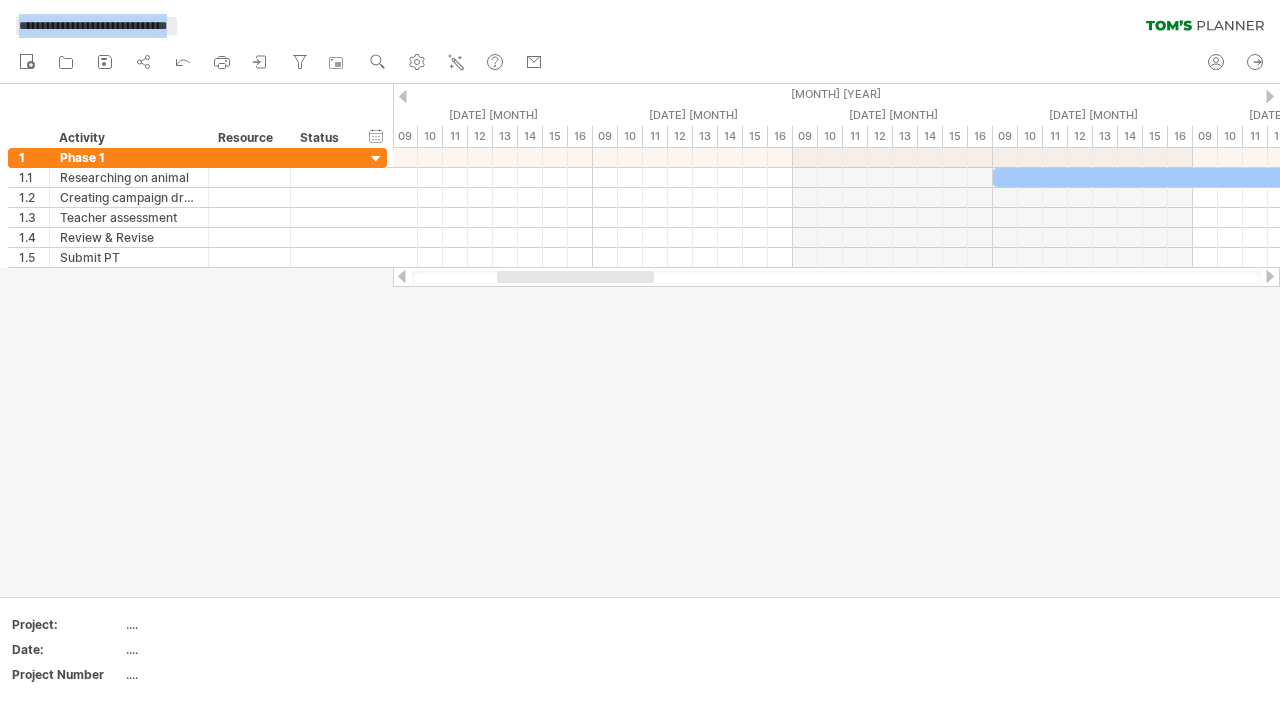 click on "**********" at bounding box center [93, 26] 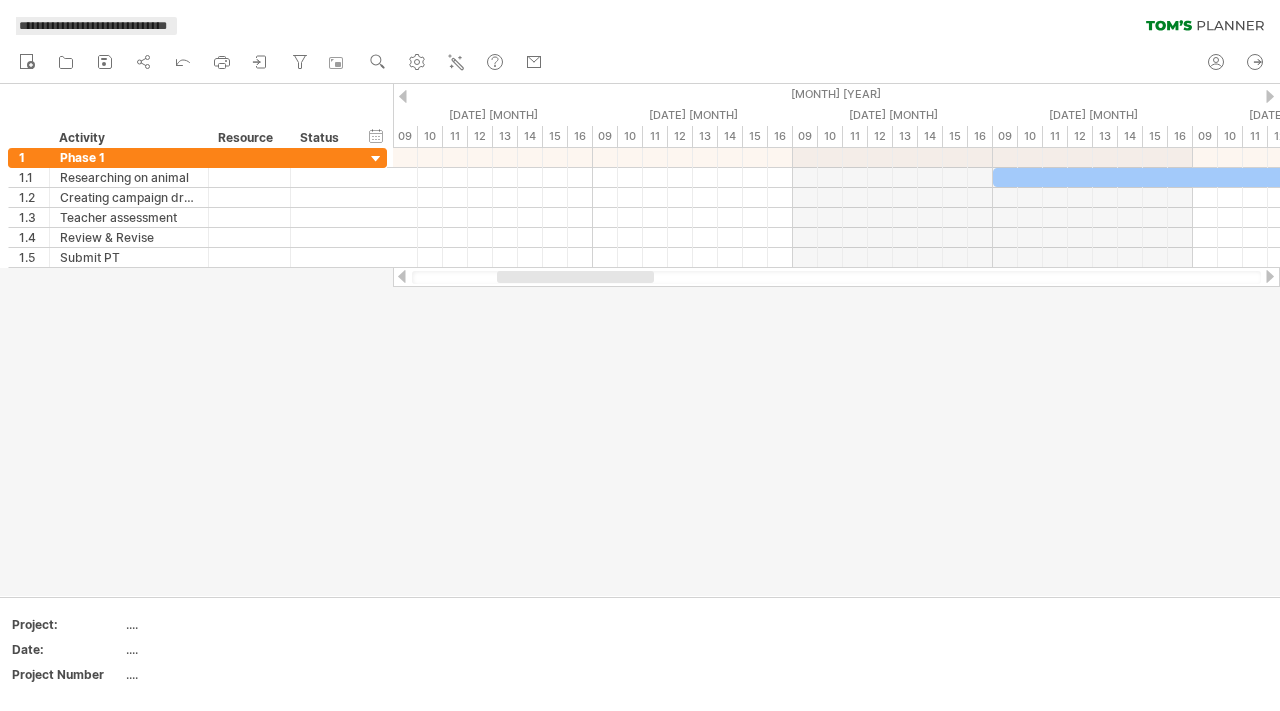 type 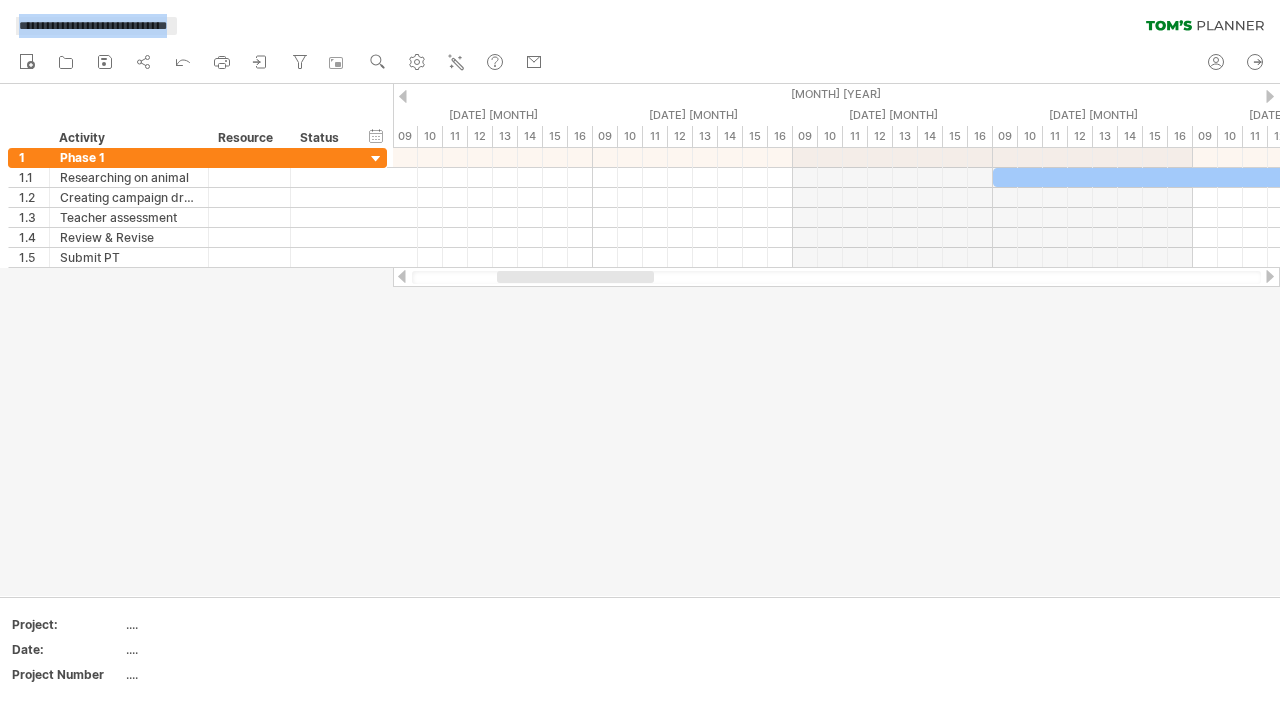 click on "**********" at bounding box center [93, 26] 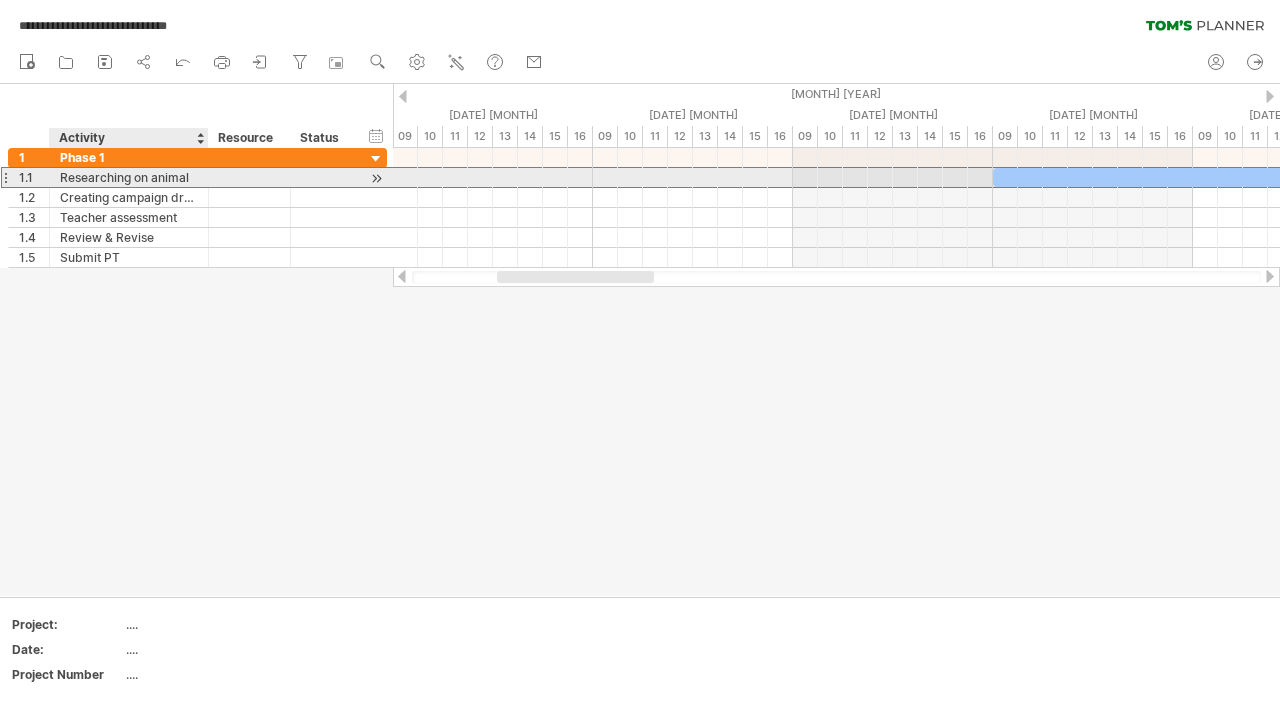 click on "Researching on animal" at bounding box center (129, 177) 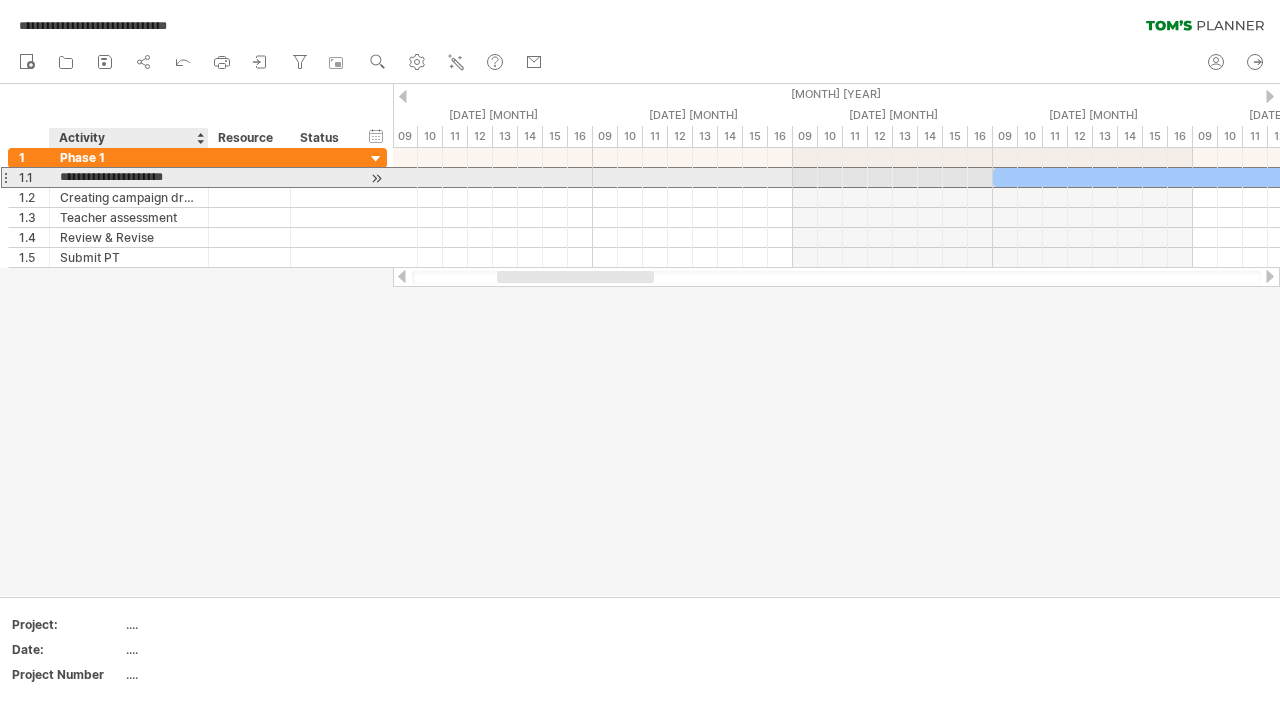 click on "**********" at bounding box center [129, 177] 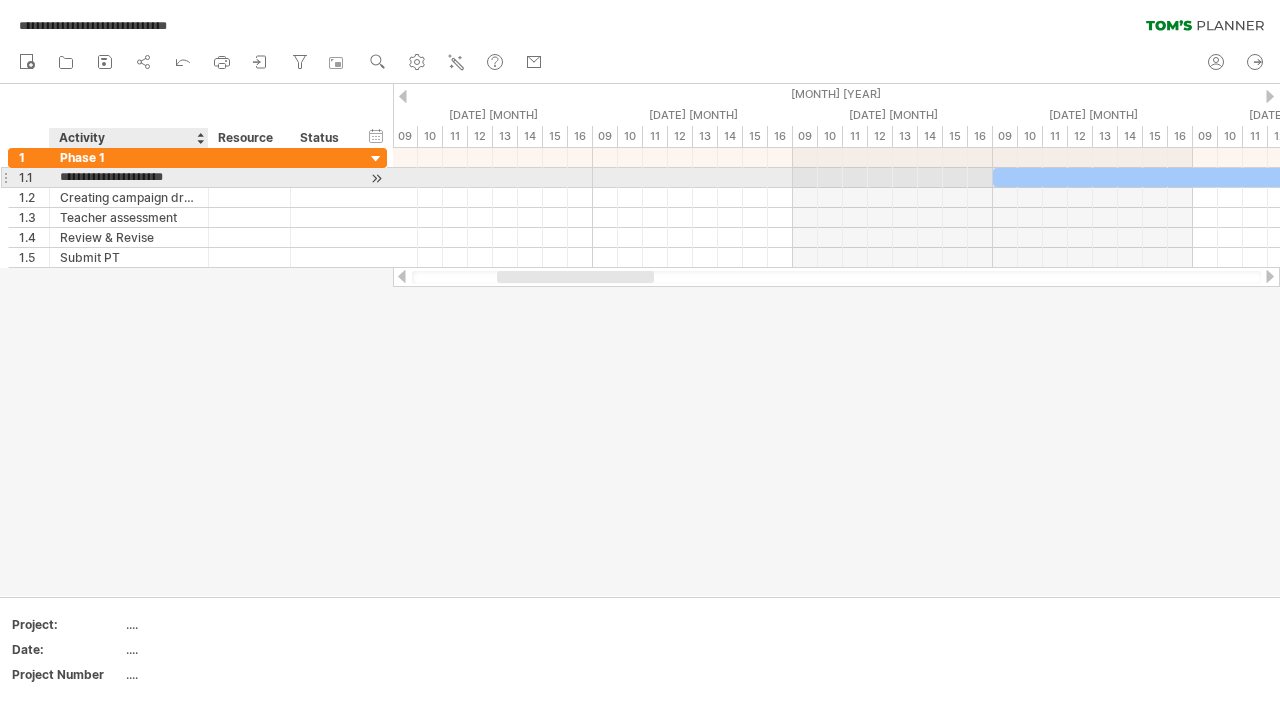 click on "**********" at bounding box center (129, 177) 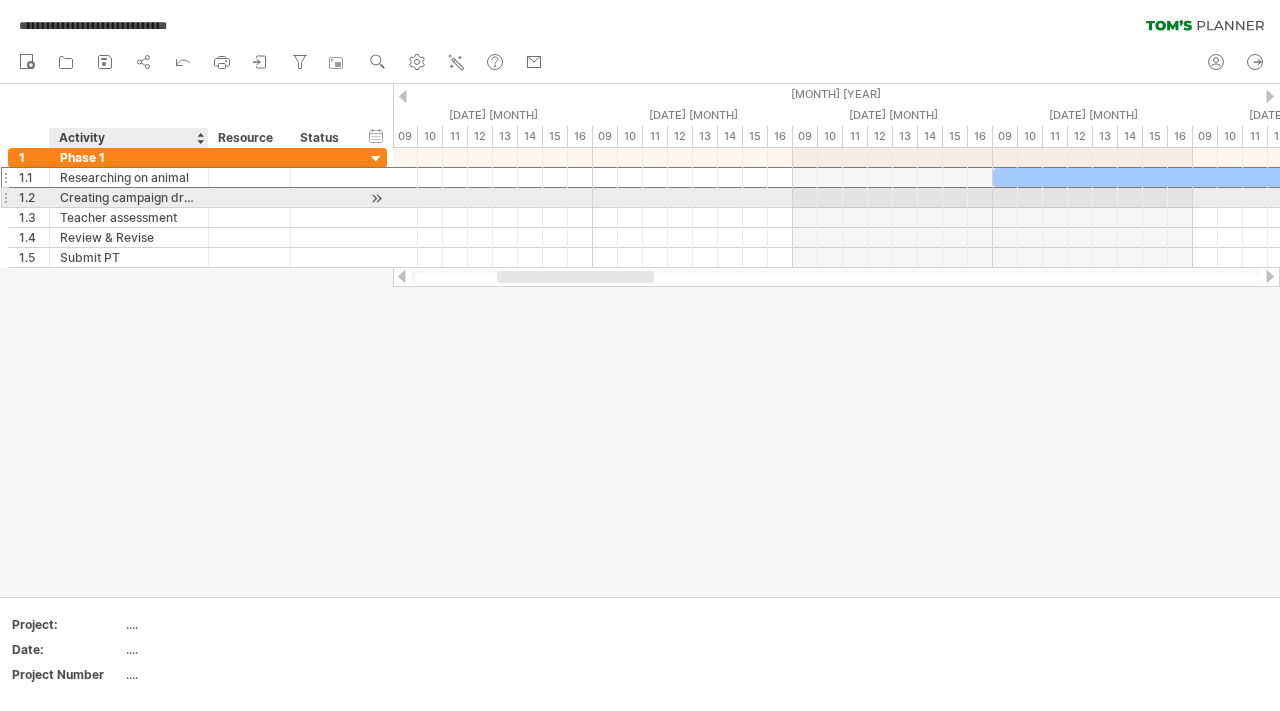 click on "Creating campaign draft" at bounding box center (129, 197) 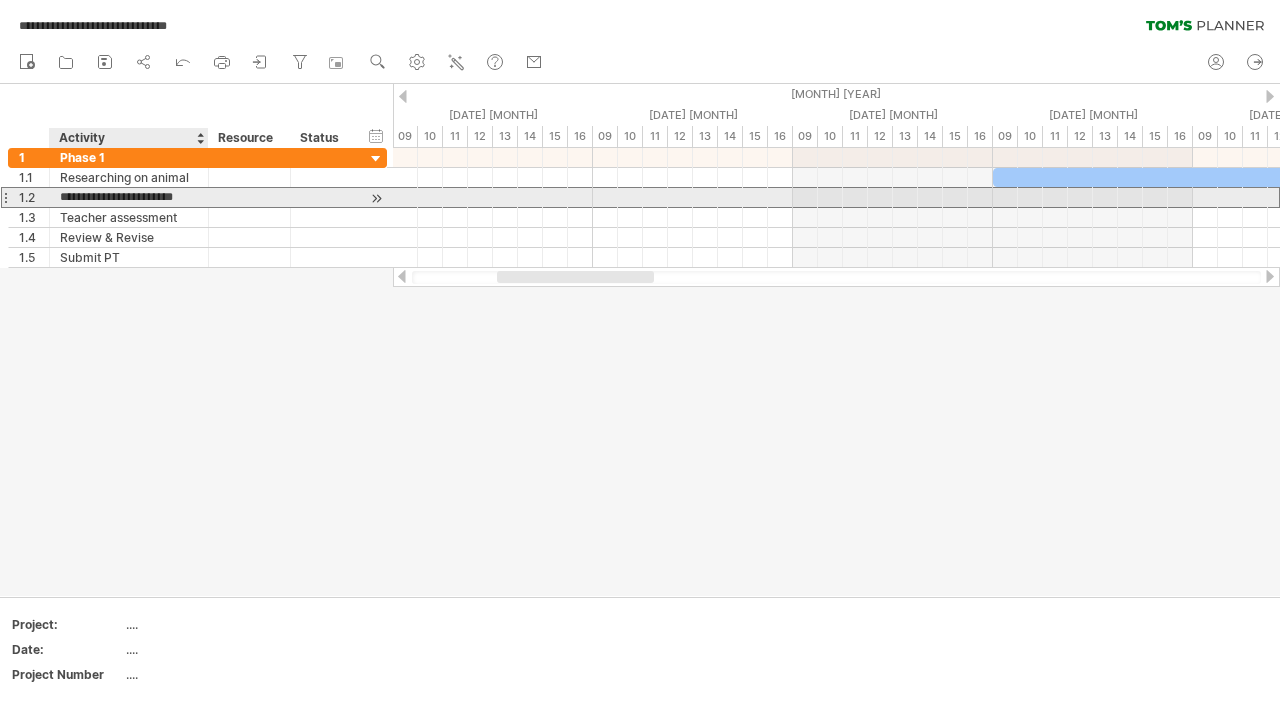 click on "**********" at bounding box center [129, 197] 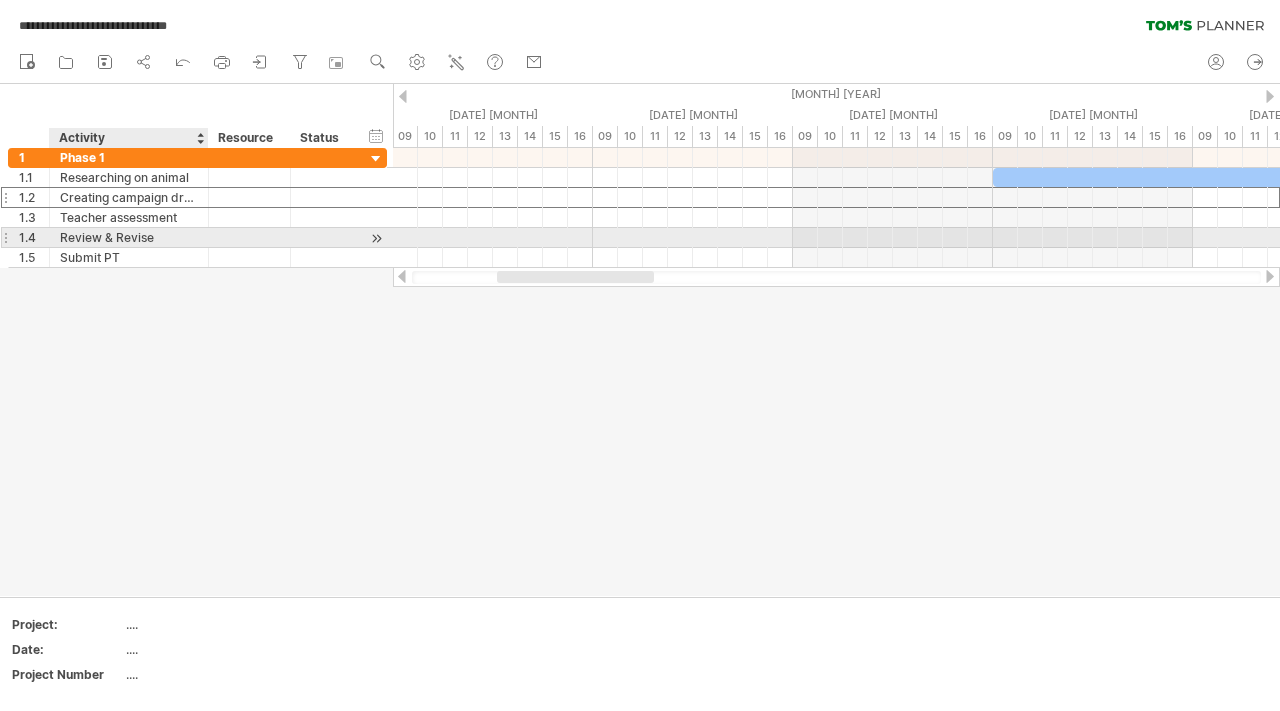 click on "Review & Revise" at bounding box center [129, 237] 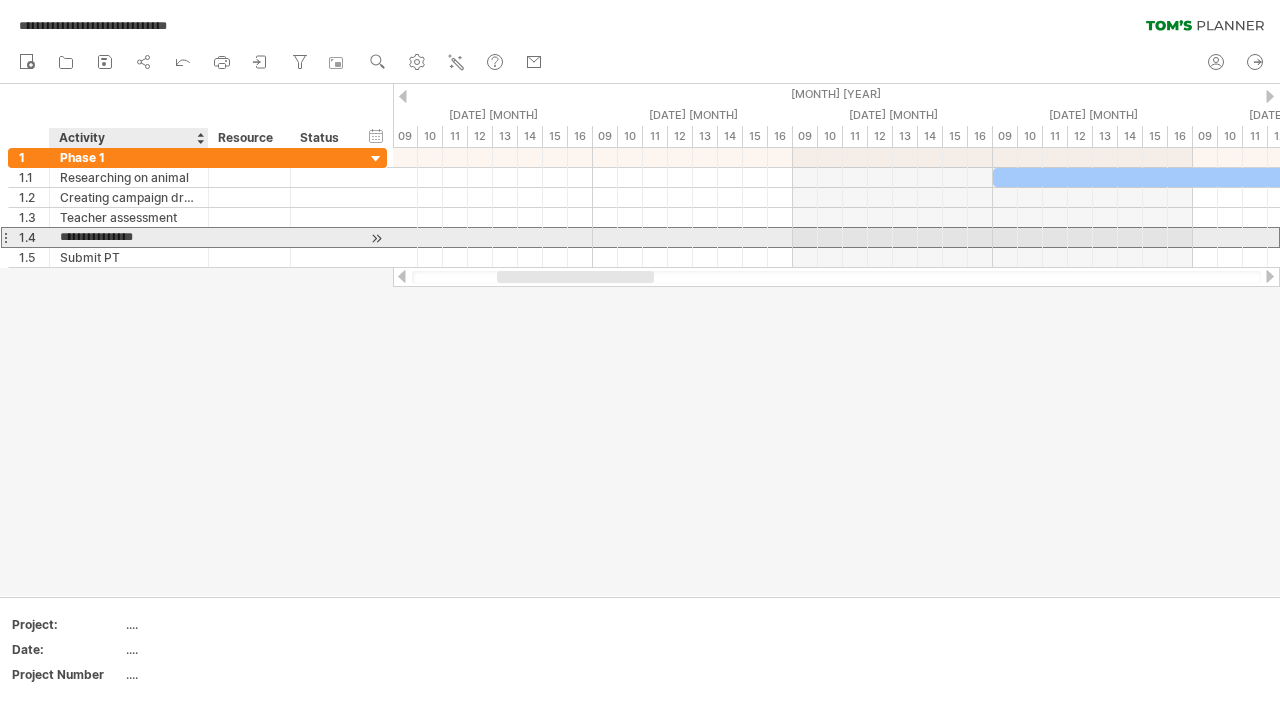 click on "**********" at bounding box center [129, 237] 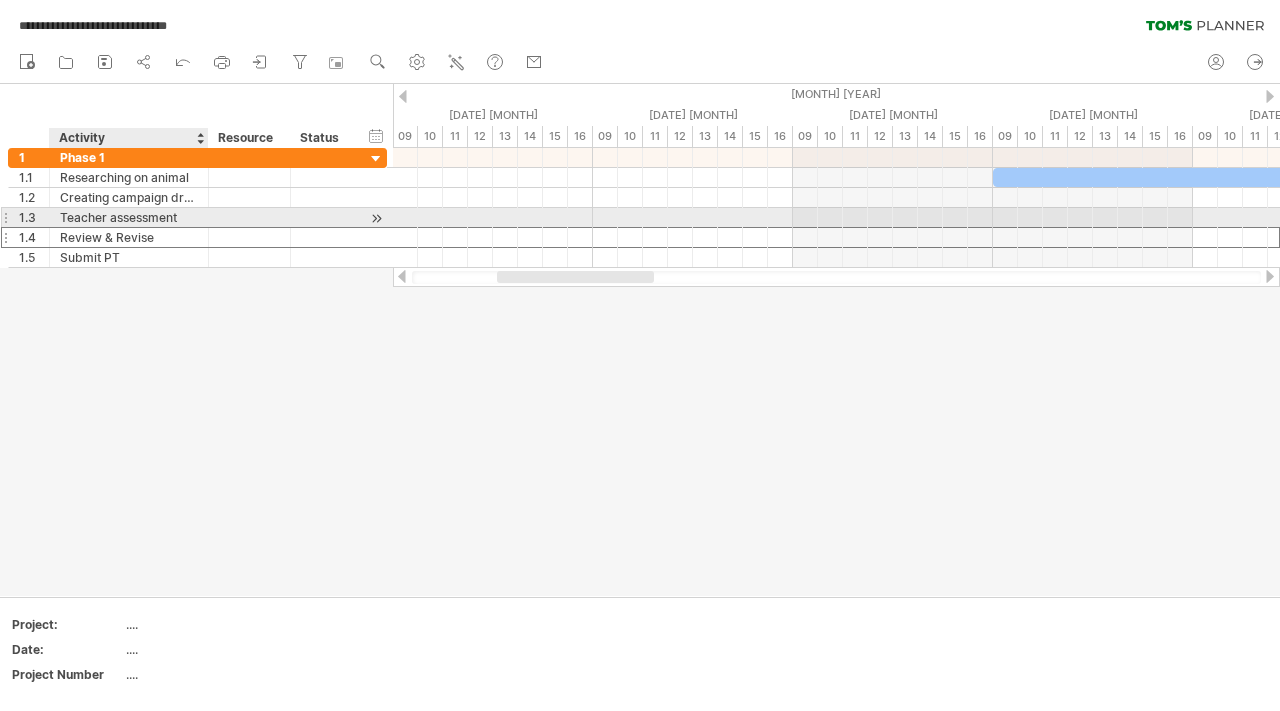 click on "Teacher assessment" at bounding box center (129, 217) 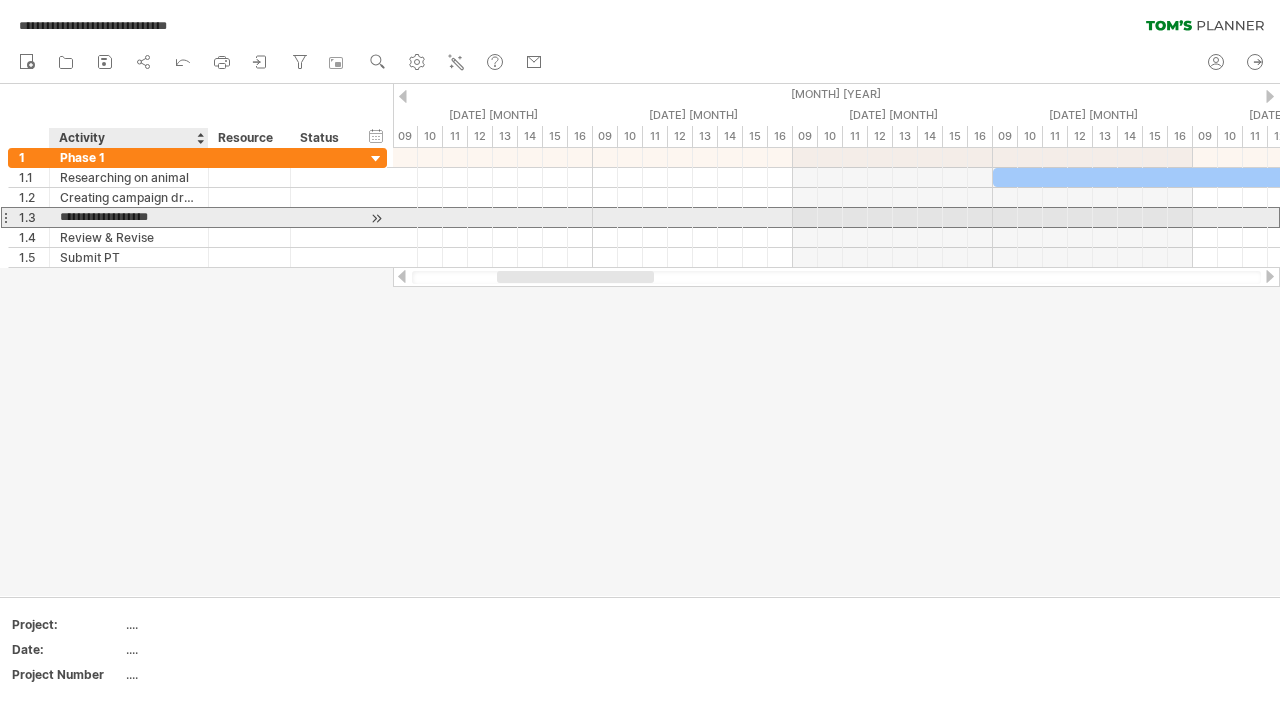 click on "**********" at bounding box center [129, 217] 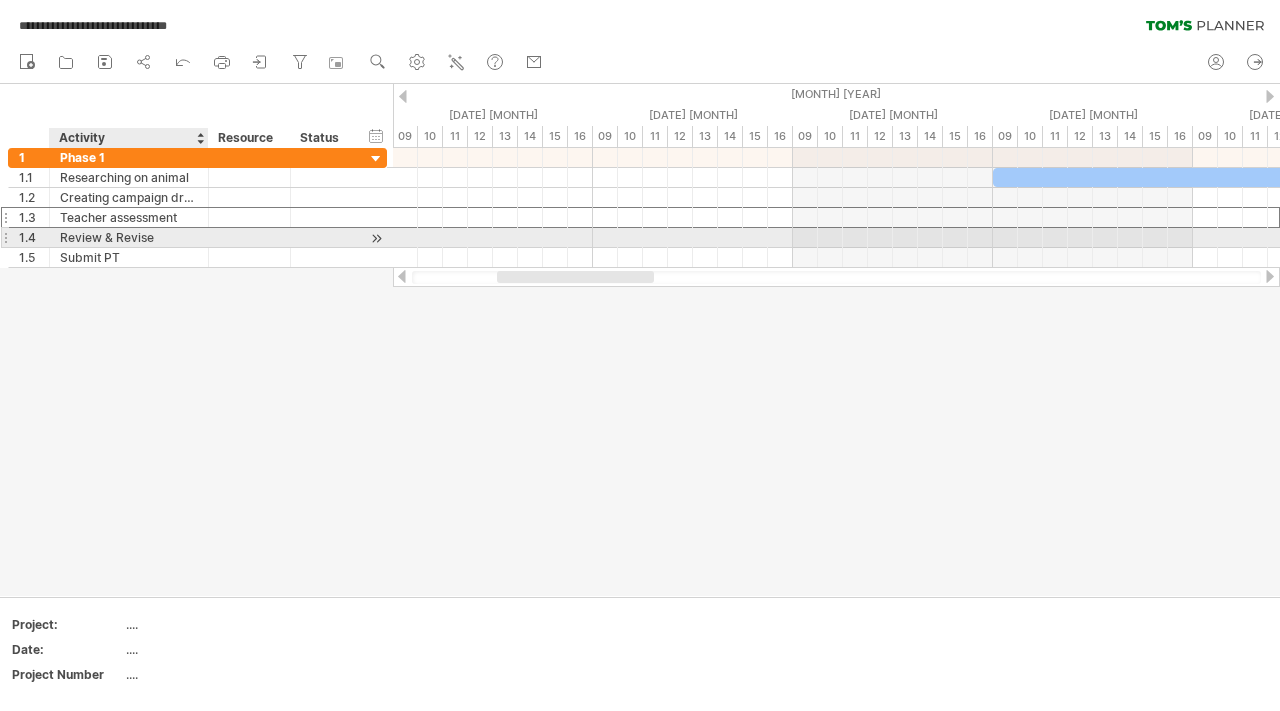 click on "Review & Revise" at bounding box center (129, 237) 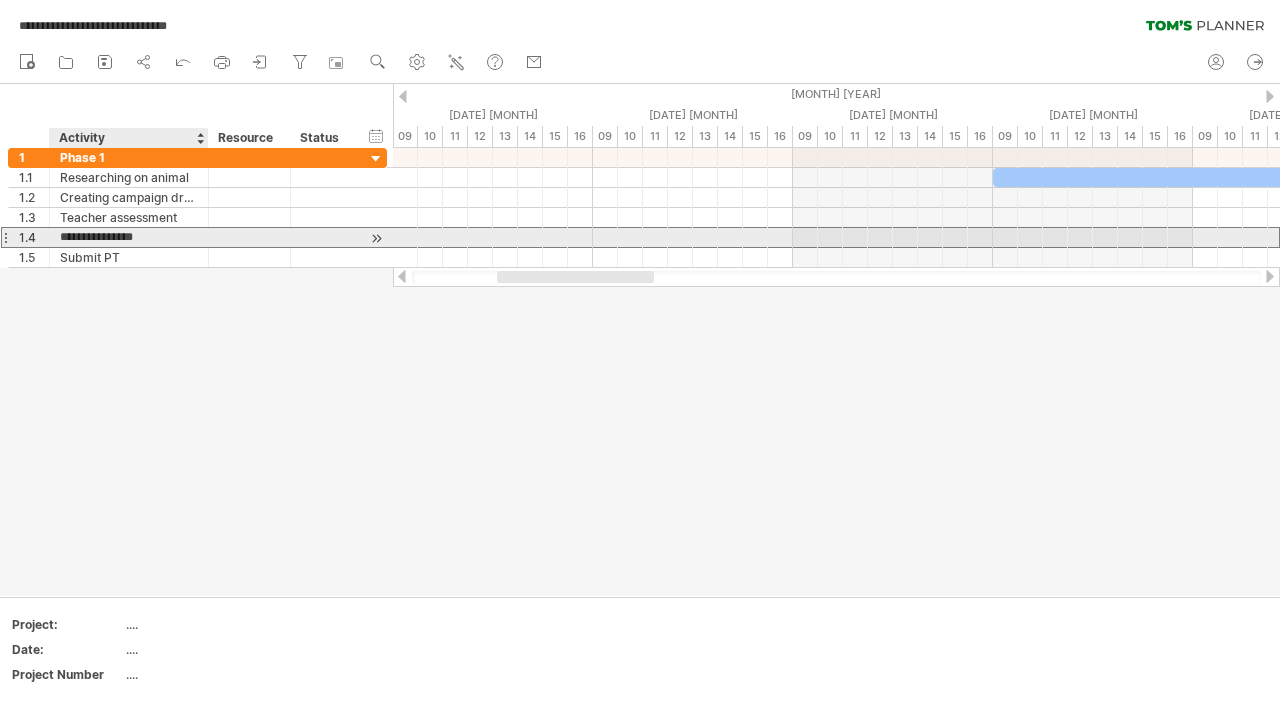 click on "**********" at bounding box center [129, 237] 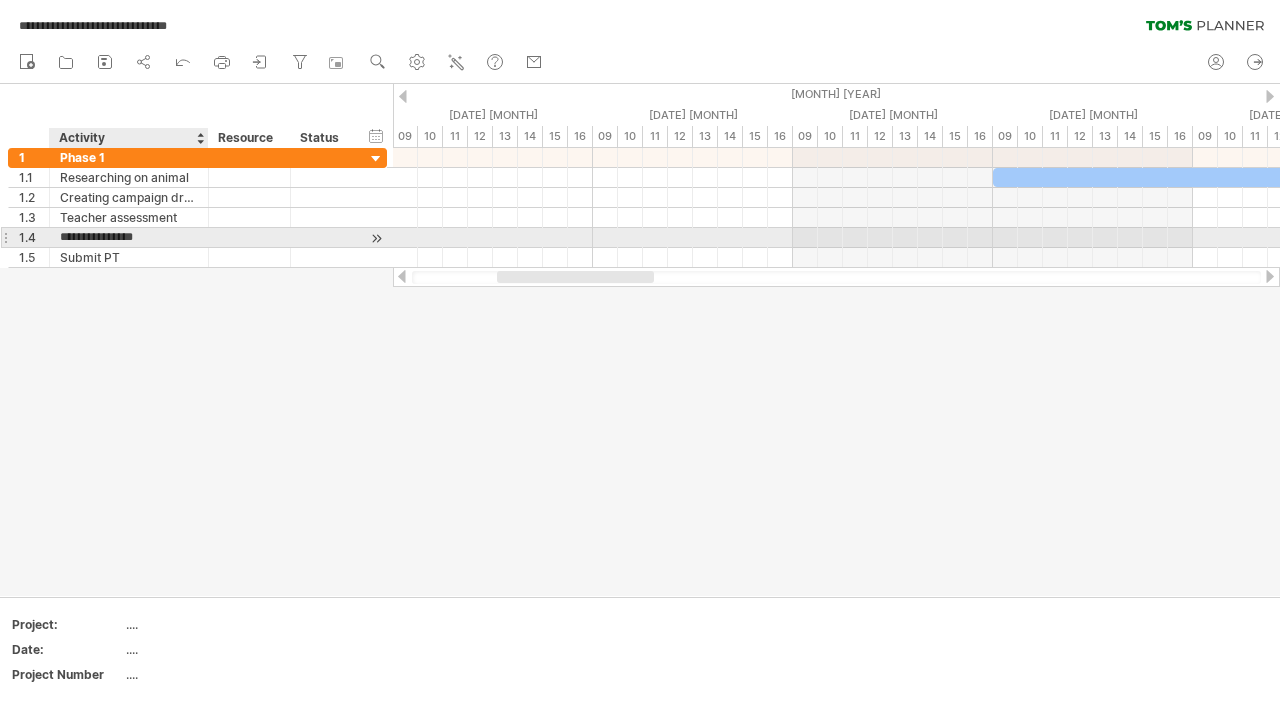 click on "**********" at bounding box center (129, 237) 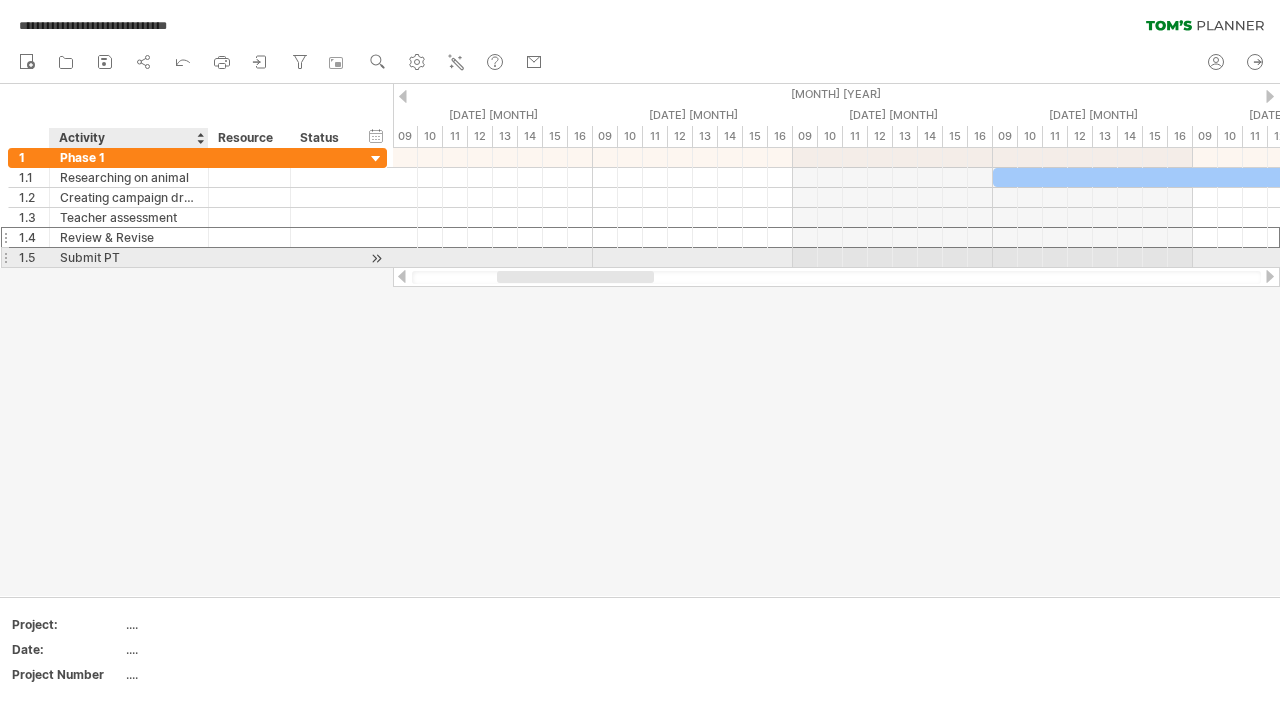 click on "Submit PT" at bounding box center [129, 257] 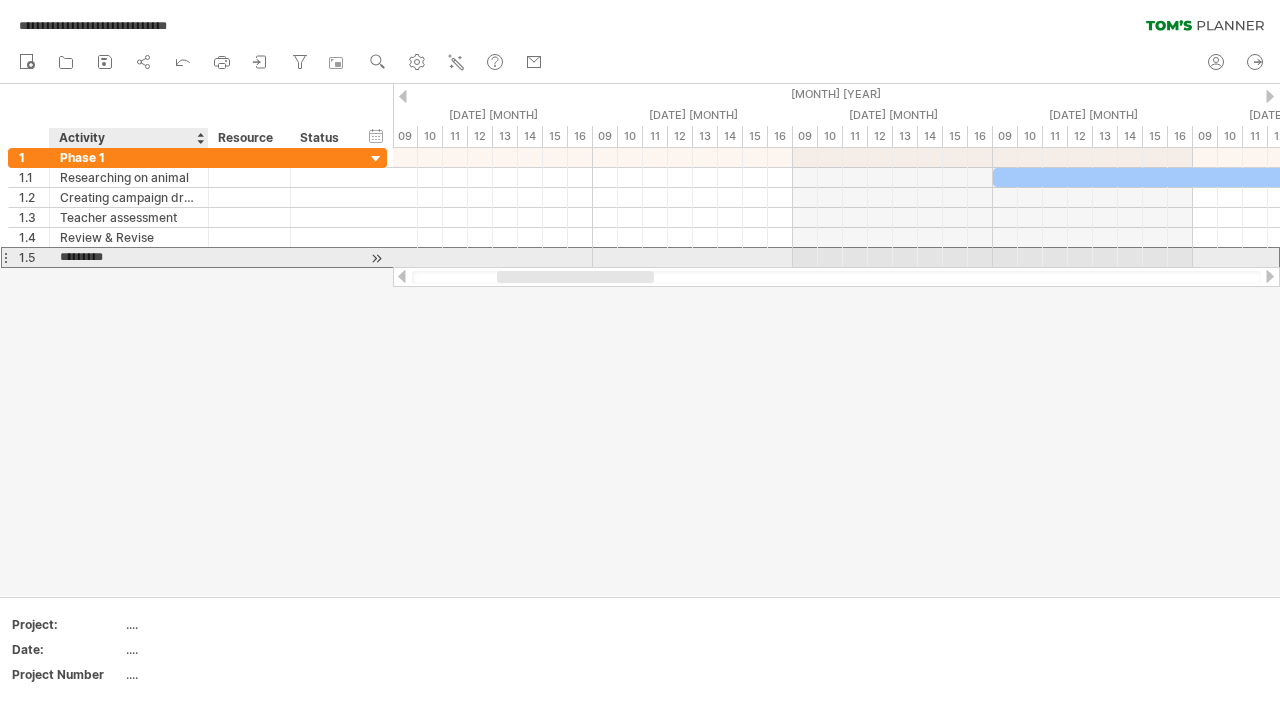 click on "*********" at bounding box center (129, 257) 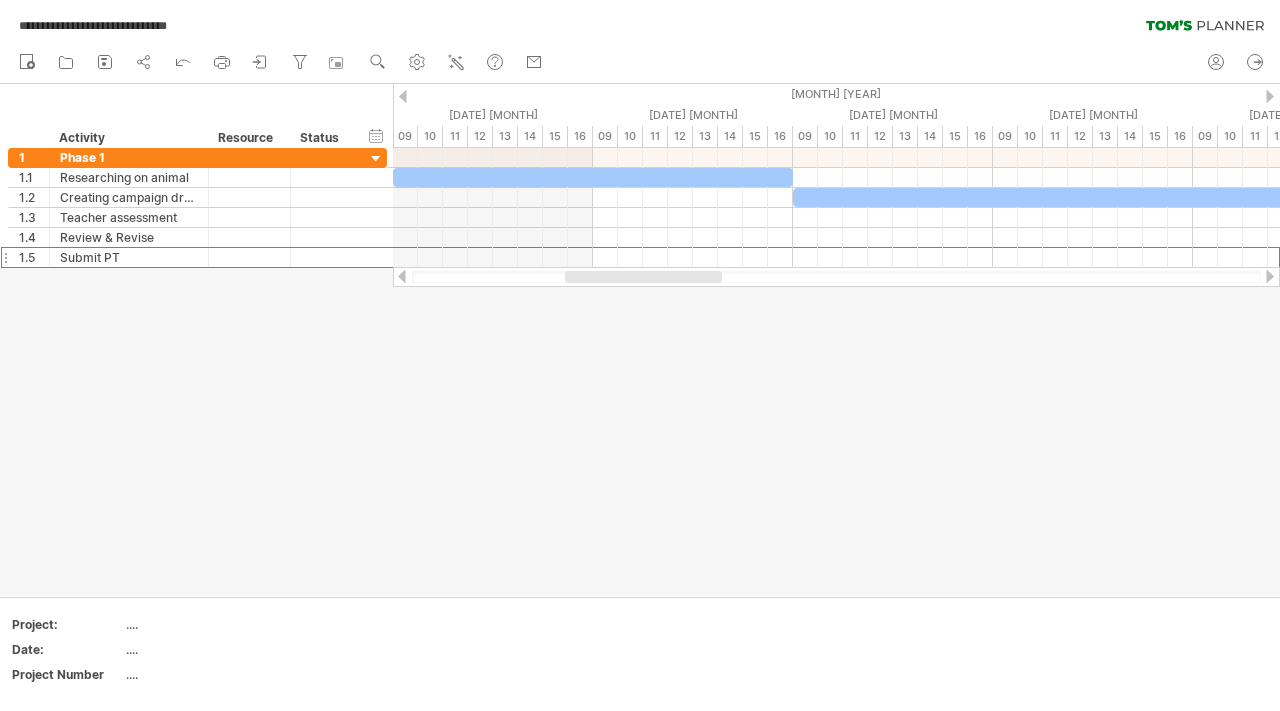 drag, startPoint x: 609, startPoint y: 276, endPoint x: 672, endPoint y: 277, distance: 63.007935 